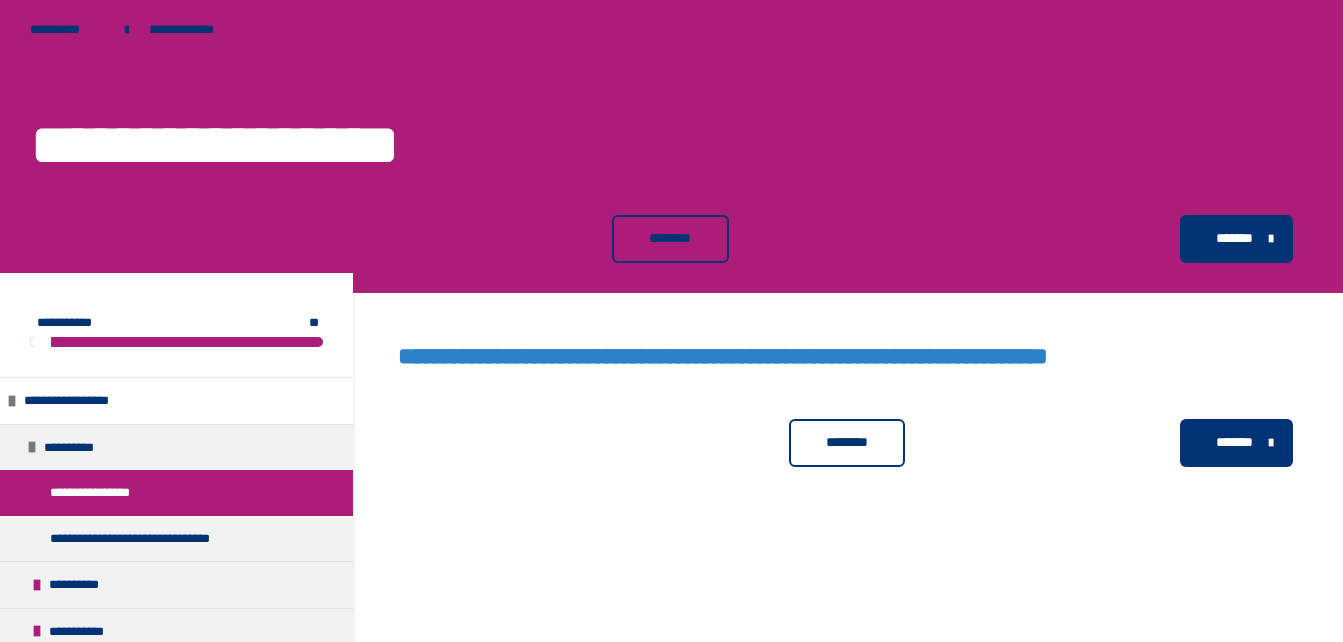 scroll, scrollTop: 0, scrollLeft: 0, axis: both 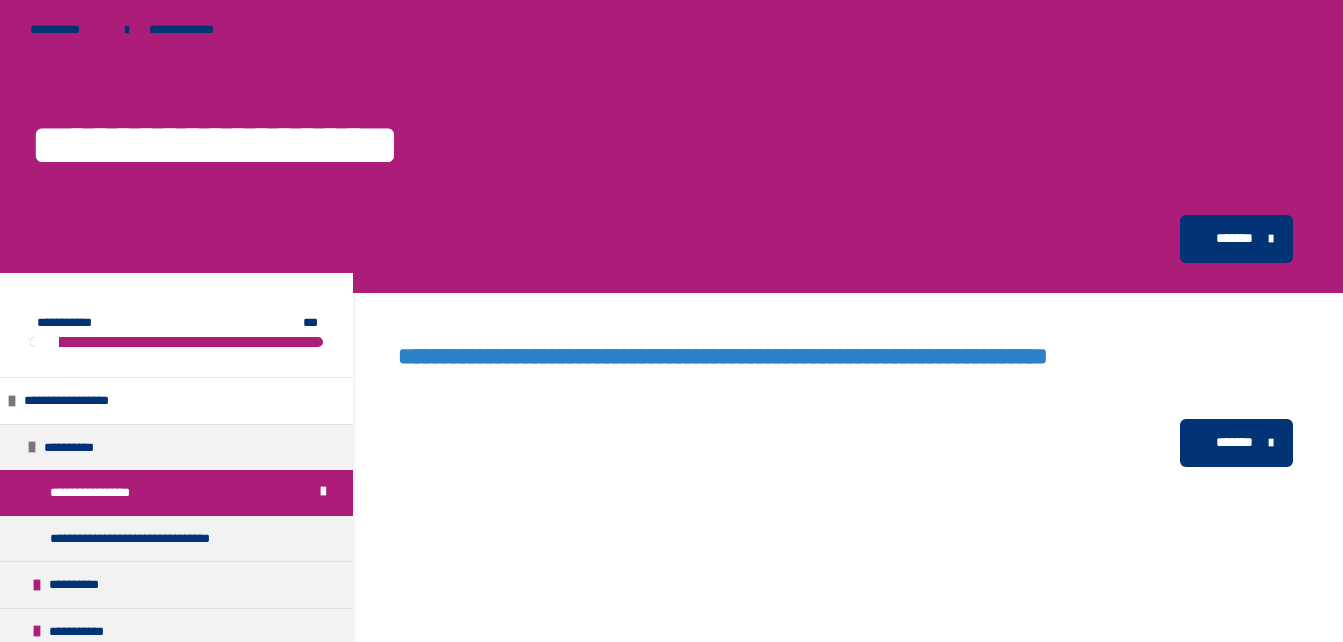 click on "*******" at bounding box center (1234, 442) 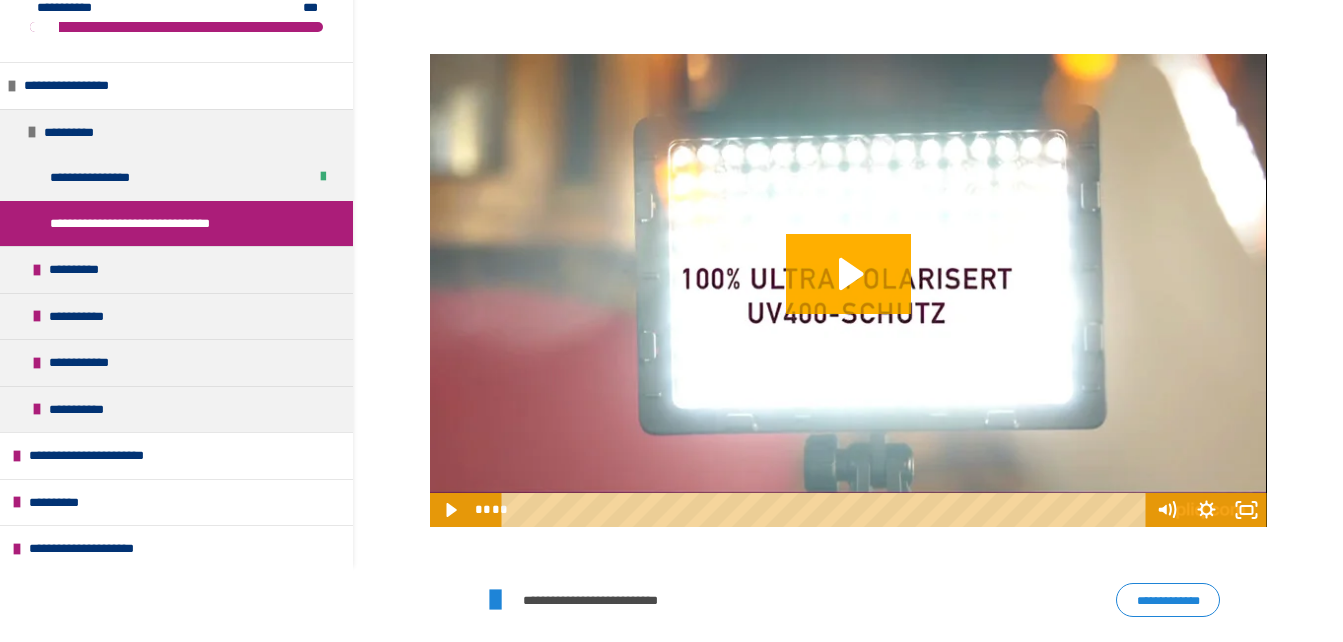 scroll, scrollTop: 400, scrollLeft: 0, axis: vertical 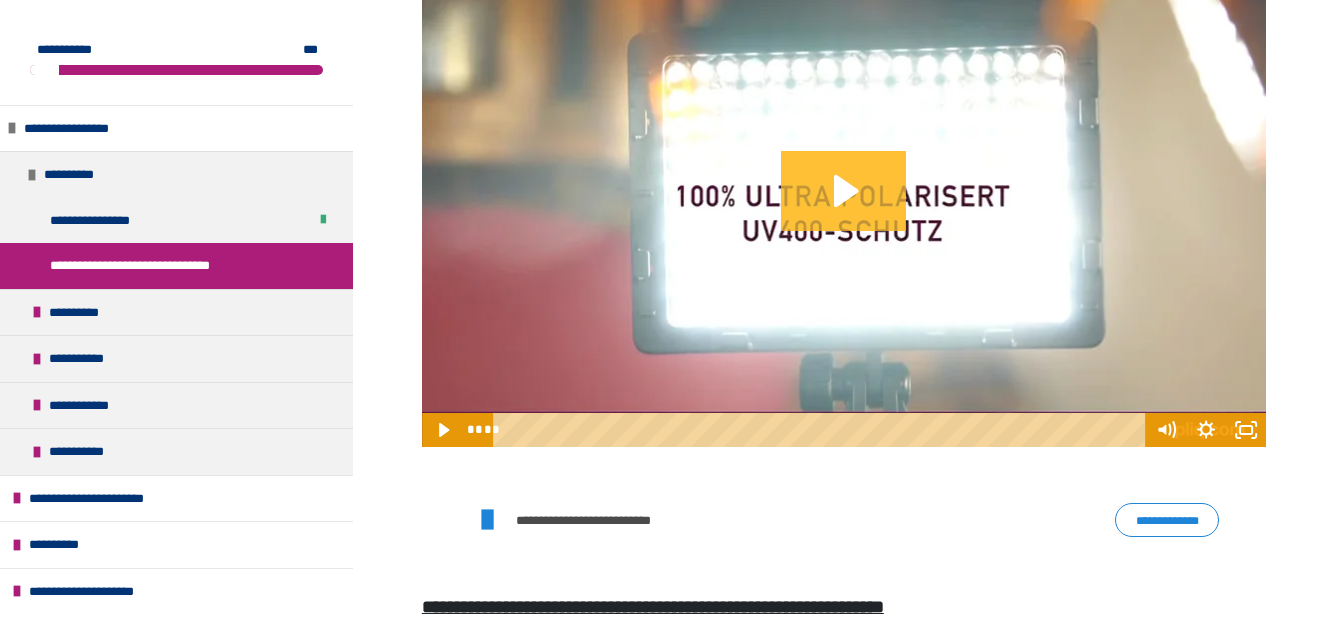 click 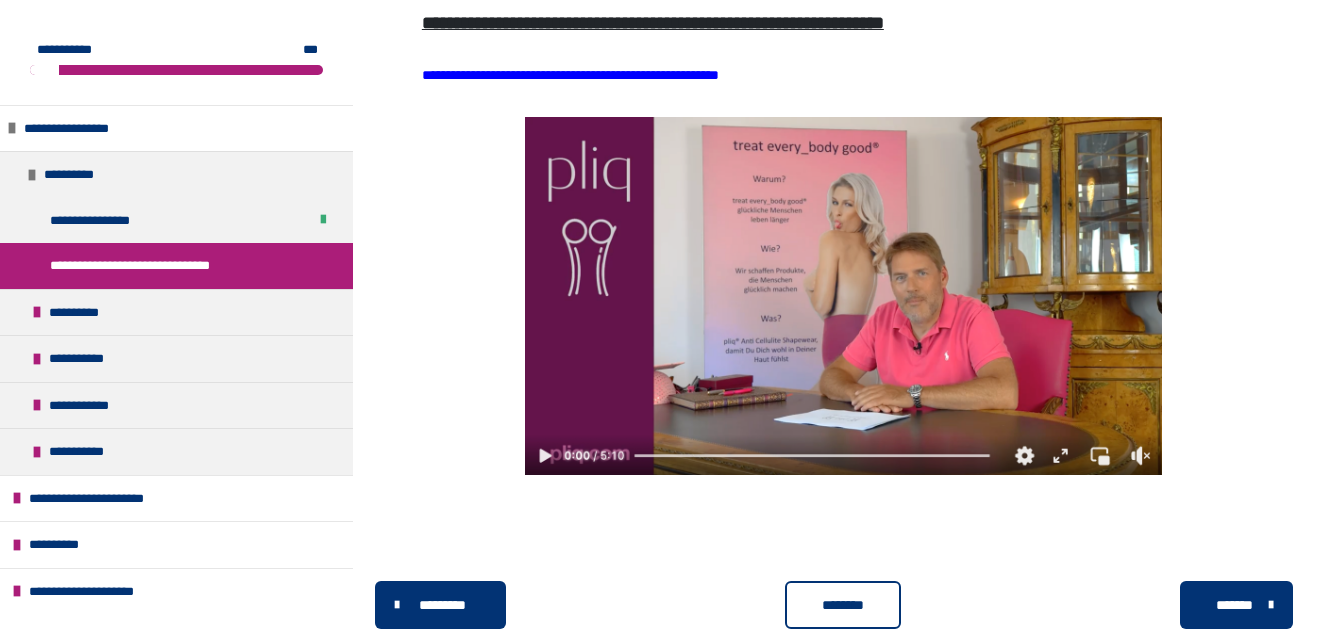 scroll, scrollTop: 1000, scrollLeft: 0, axis: vertical 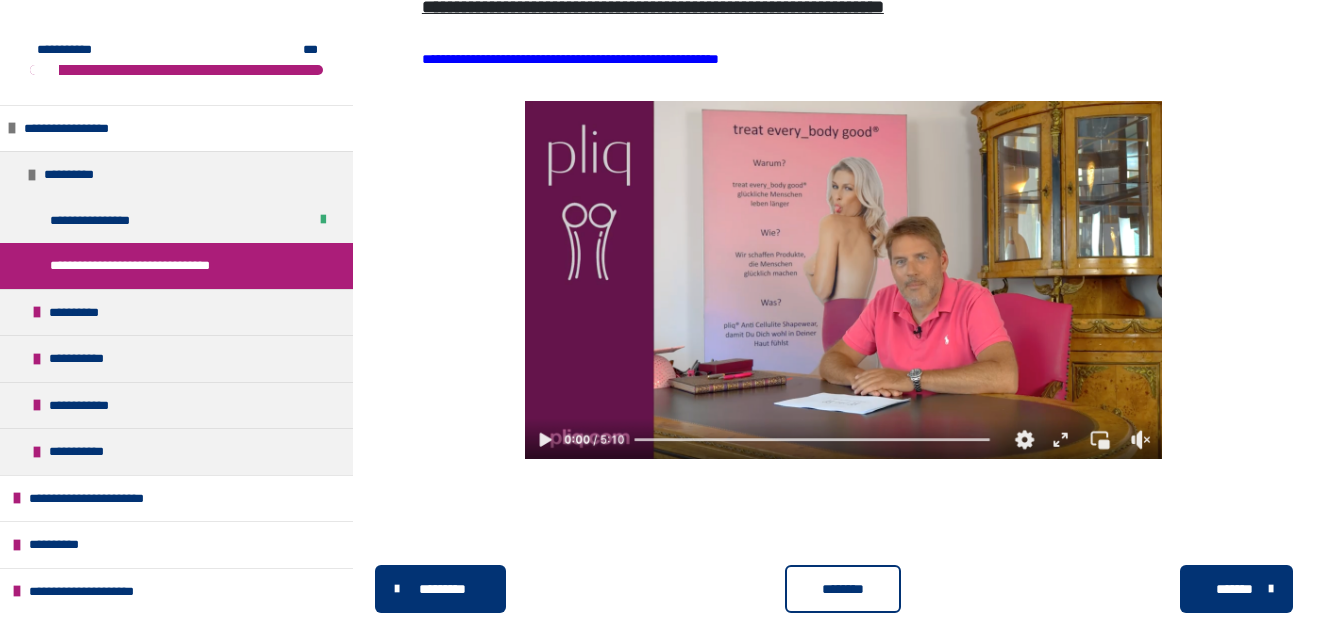 click at bounding box center [843, 280] 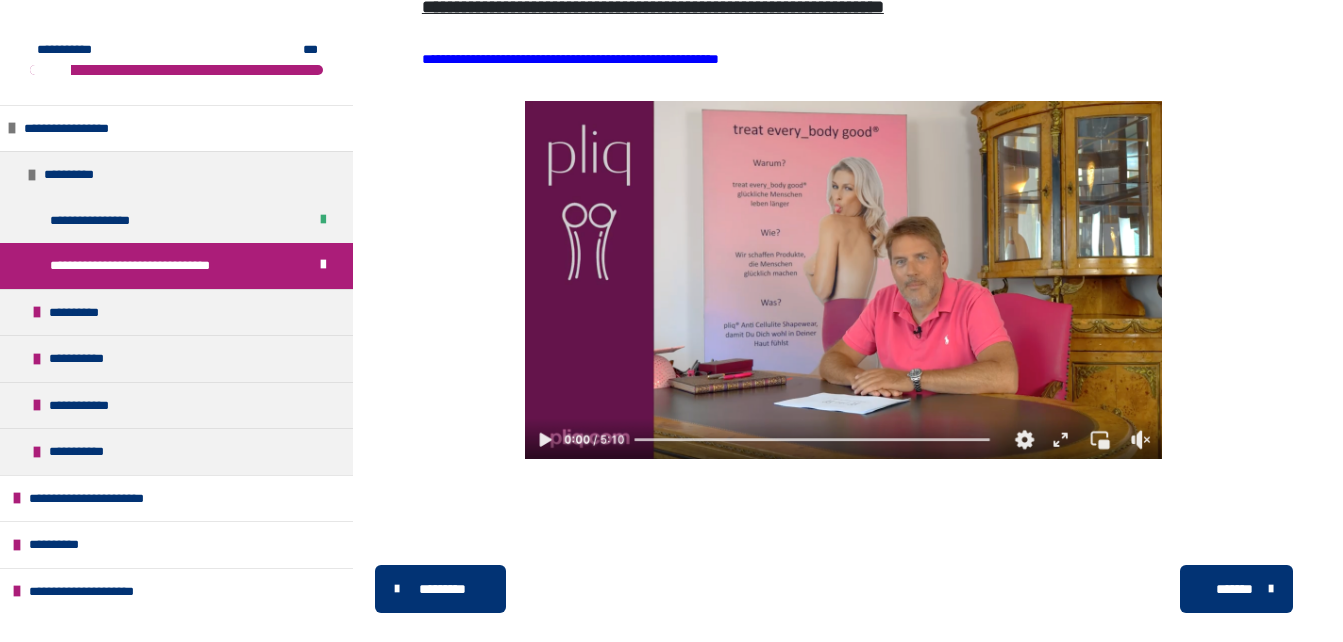 click on "*******" at bounding box center (1234, 589) 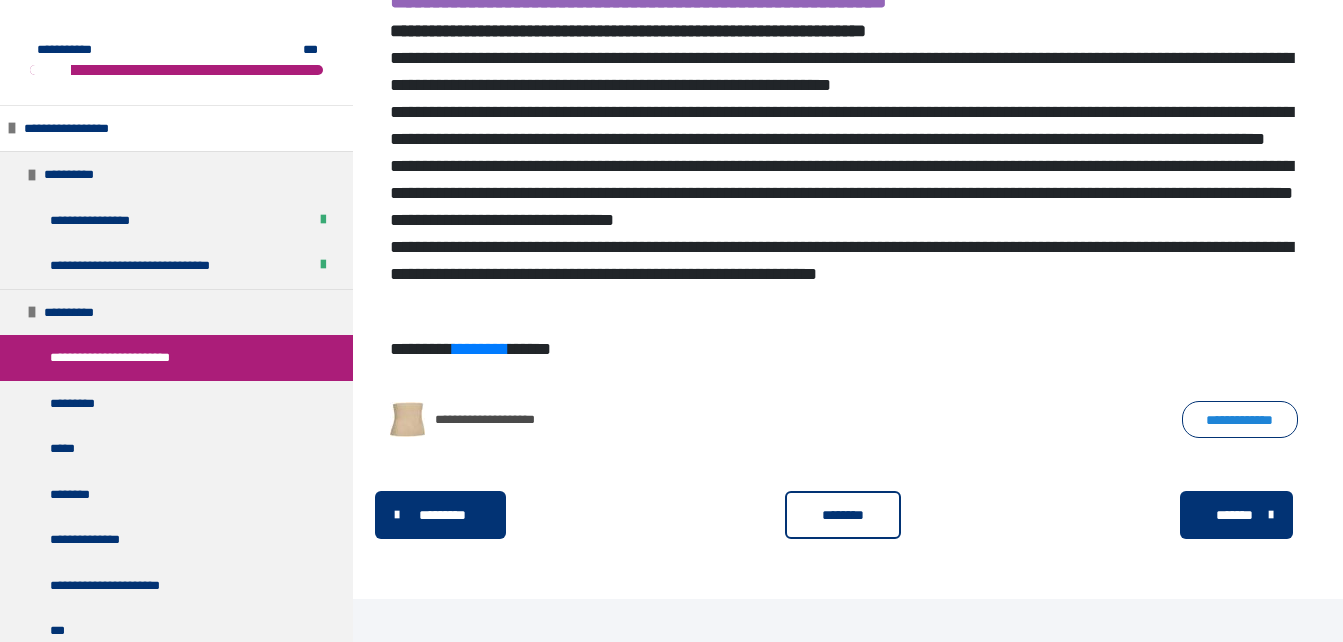 scroll, scrollTop: 1006, scrollLeft: 0, axis: vertical 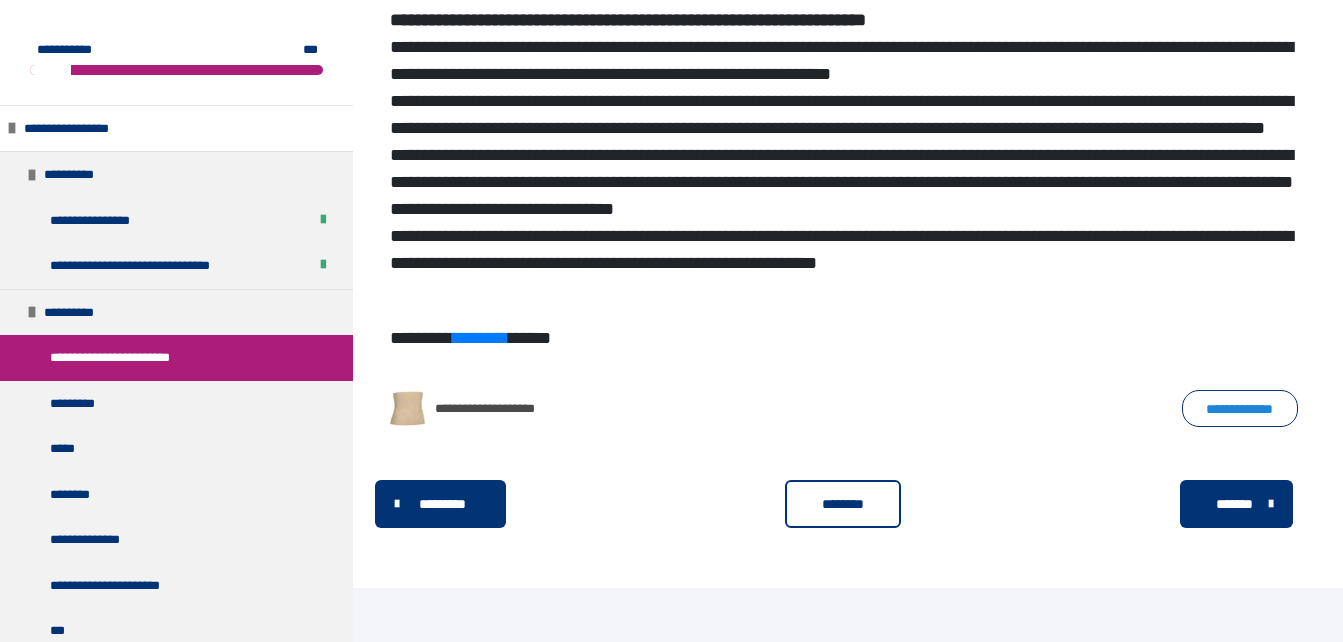 click on "********" at bounding box center [843, 504] 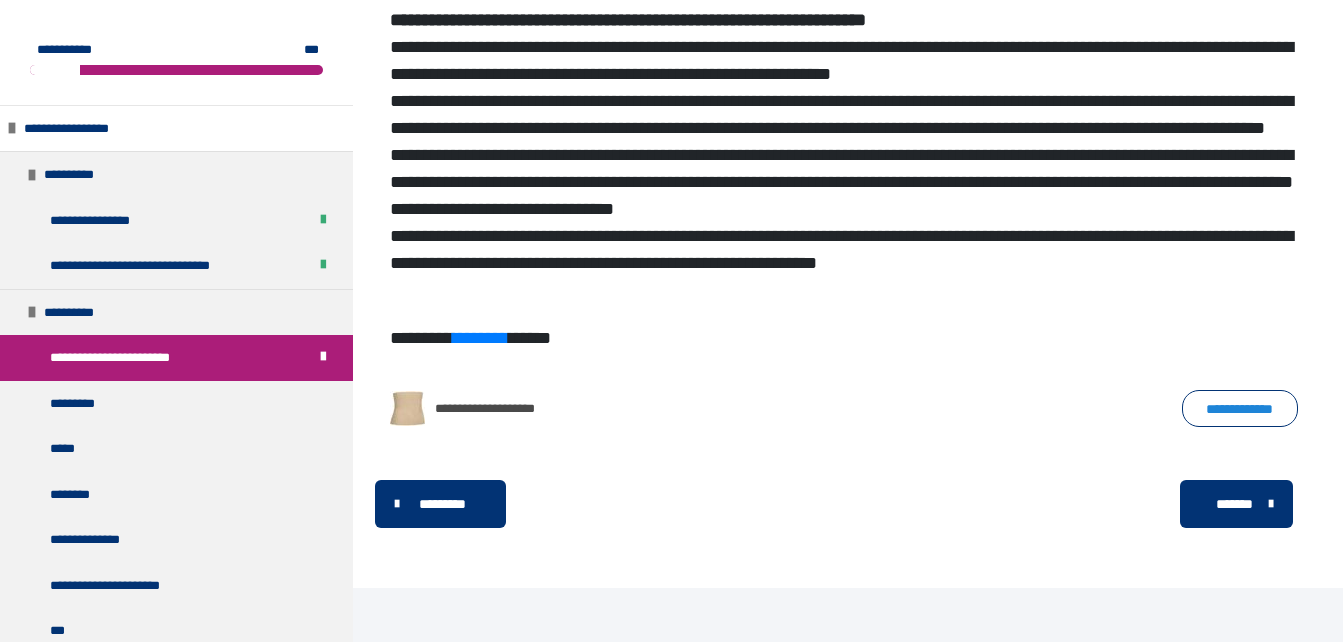 click on "*******" at bounding box center [1234, 504] 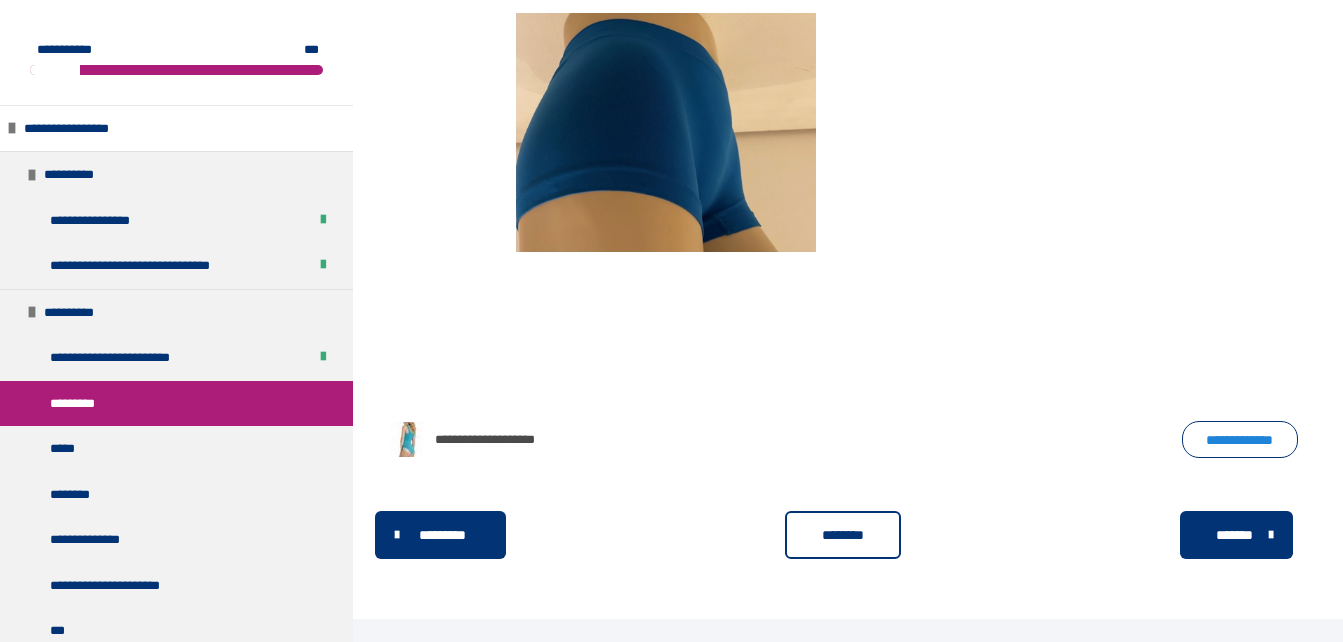scroll, scrollTop: 1226, scrollLeft: 0, axis: vertical 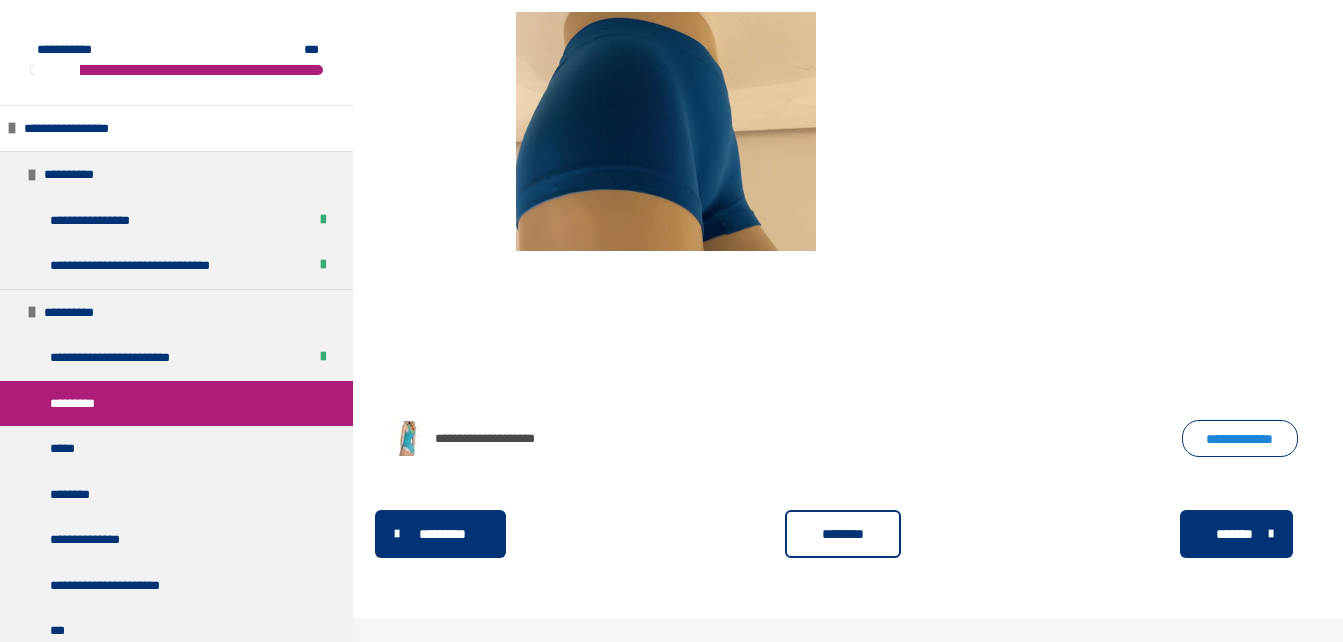 click on "********" at bounding box center [843, 534] 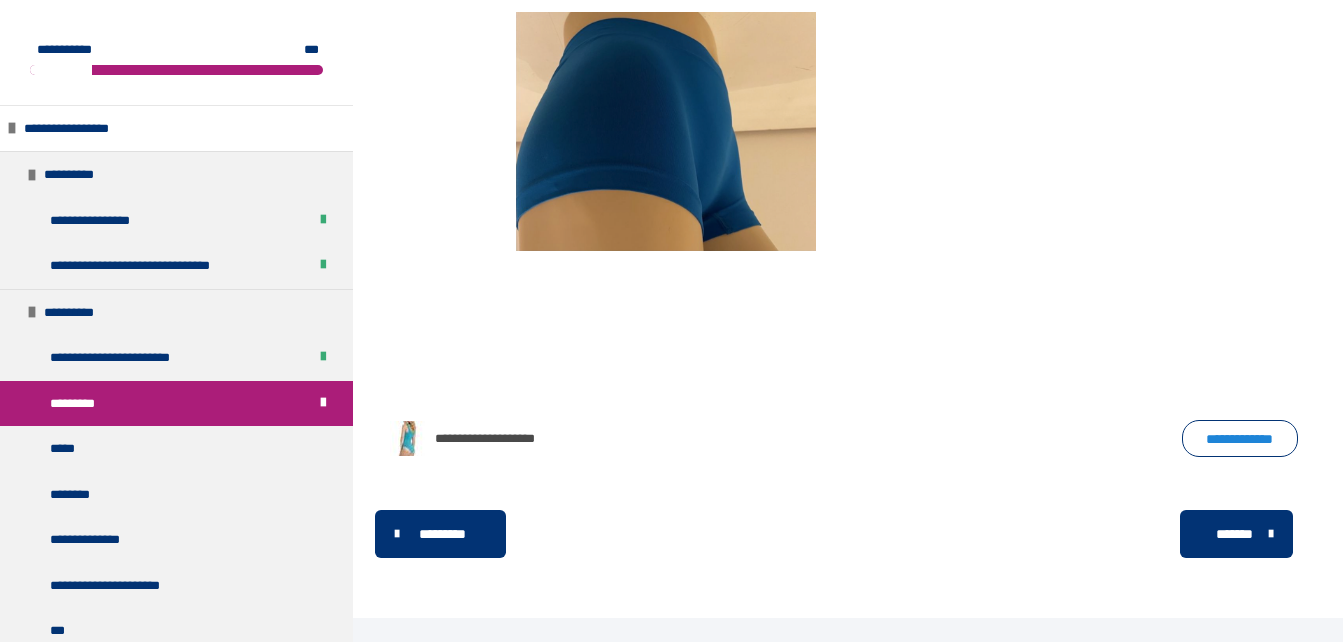 click on "*******" at bounding box center [1234, 534] 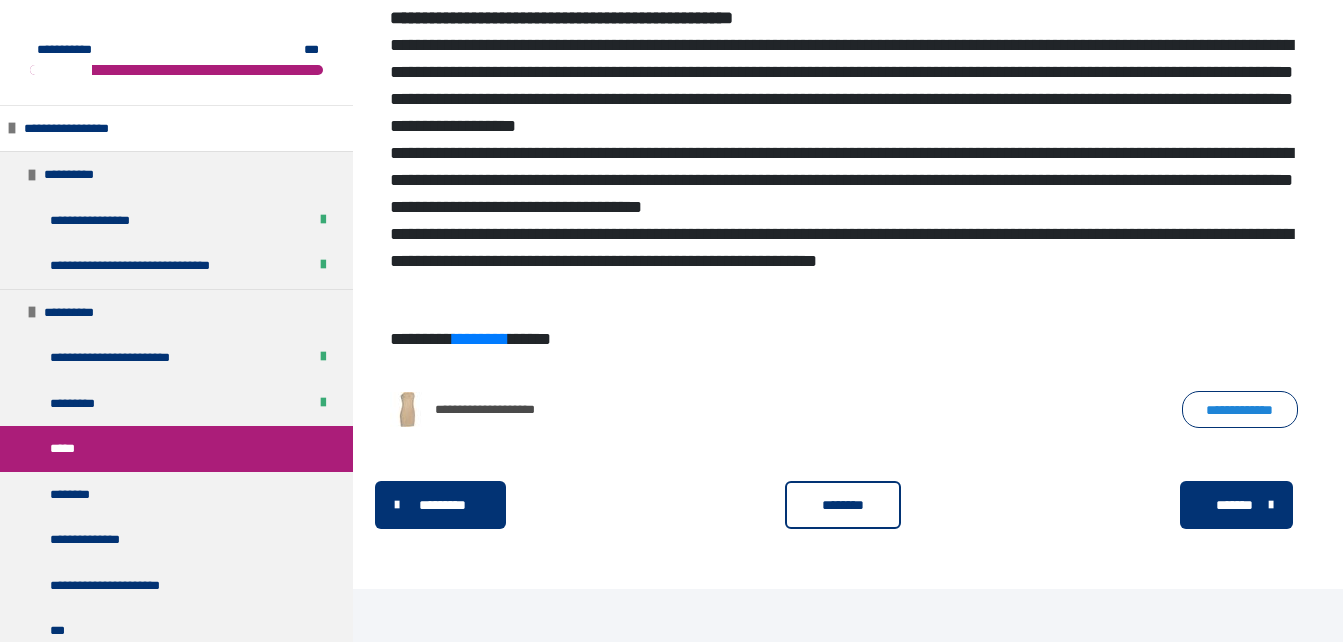 scroll, scrollTop: 1009, scrollLeft: 0, axis: vertical 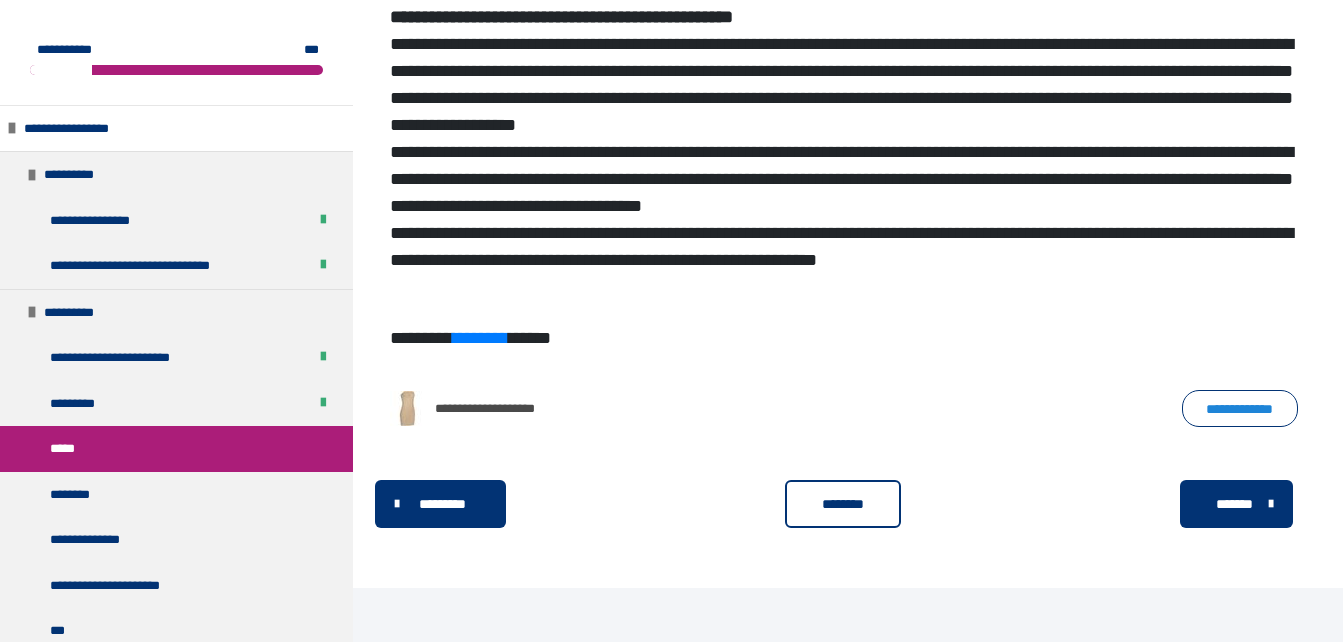 click on "********" at bounding box center [843, 504] 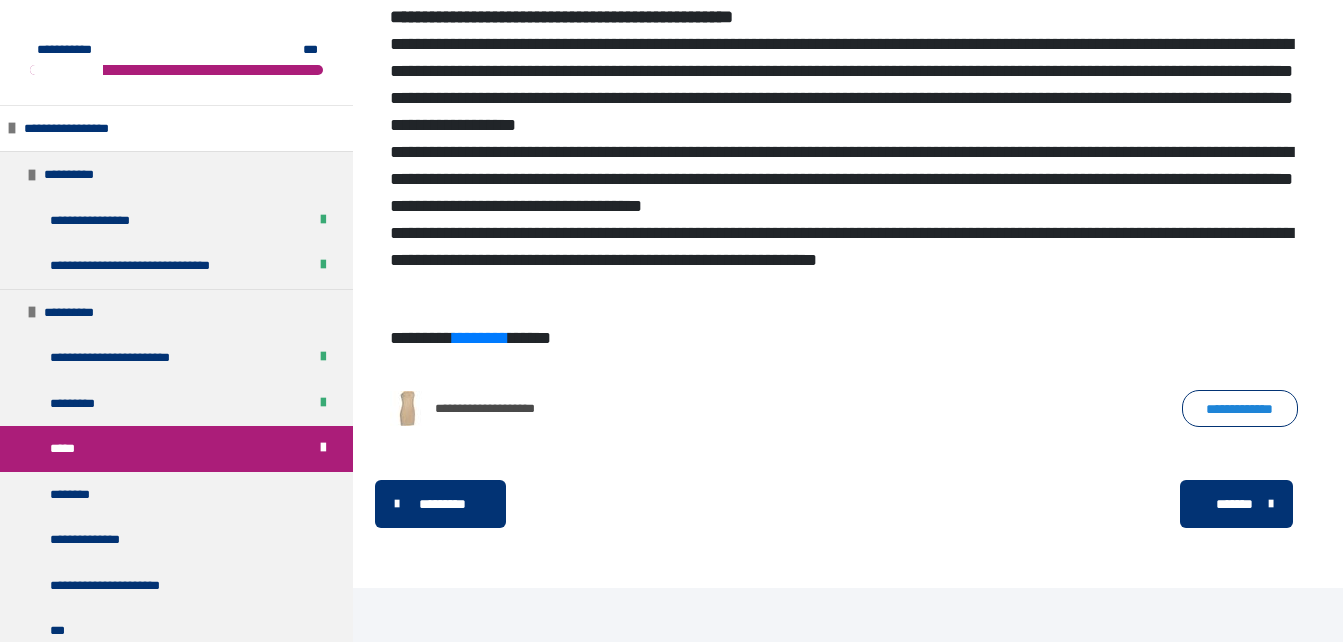 click on "*******" at bounding box center [1234, 504] 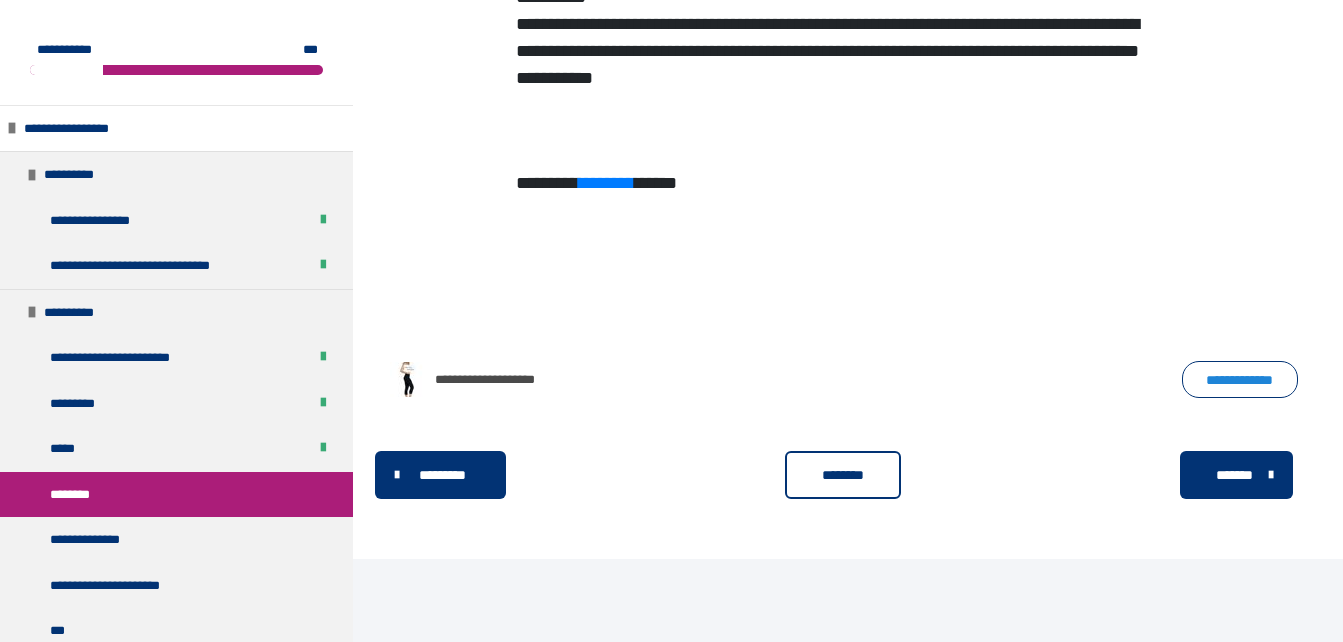 scroll, scrollTop: 2380, scrollLeft: 0, axis: vertical 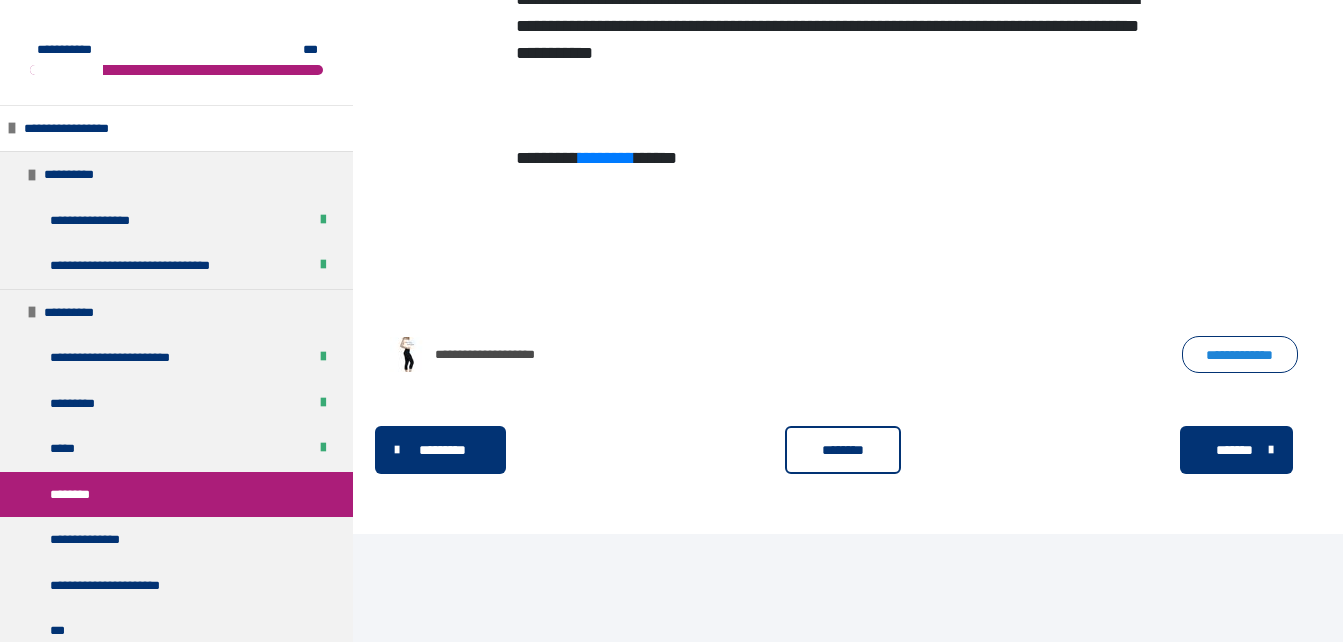 click on "********" at bounding box center (843, 450) 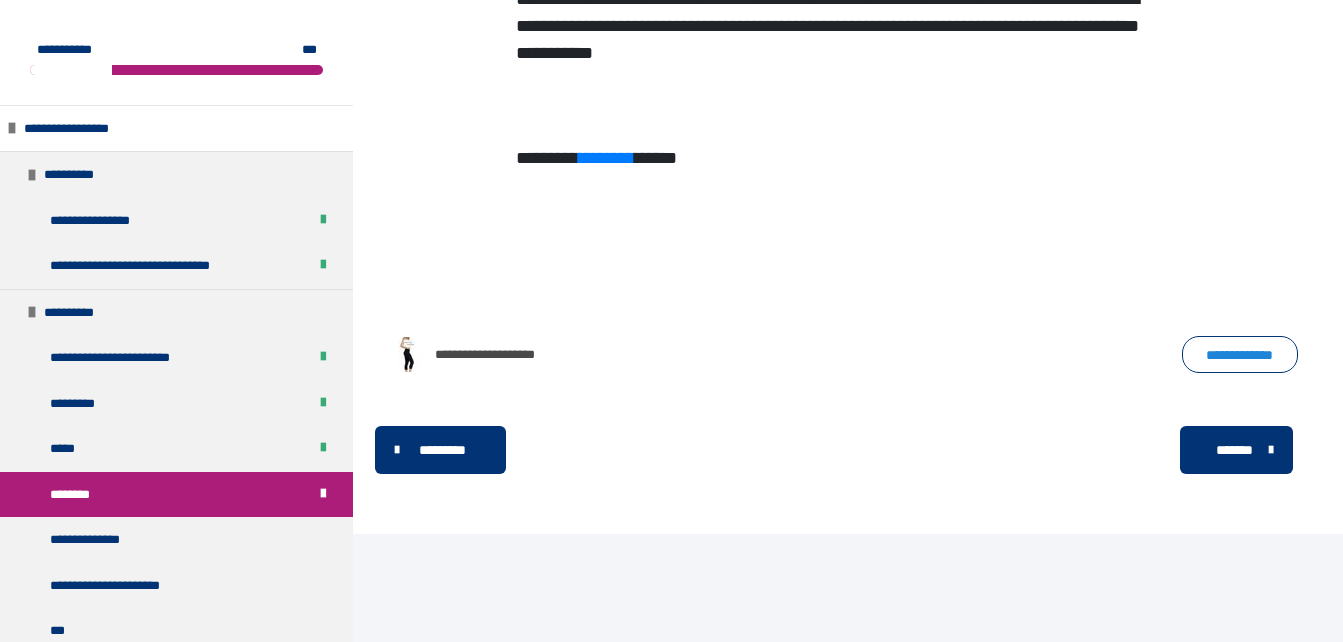 click on "*******" at bounding box center [1234, 450] 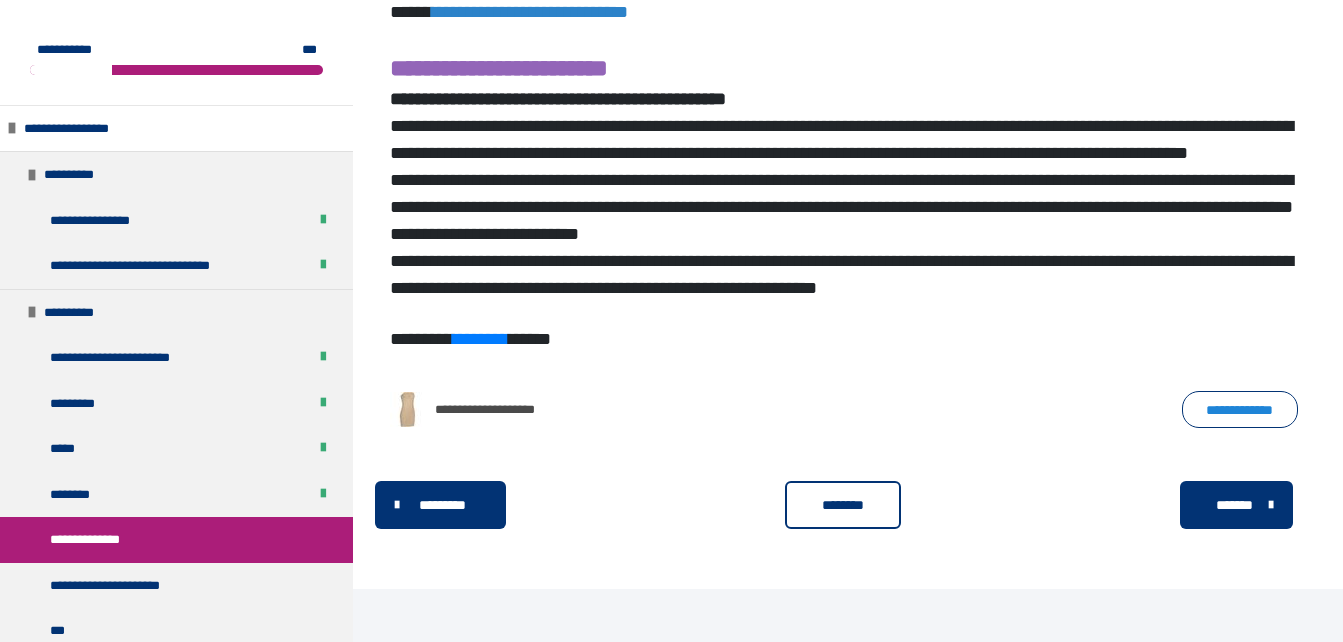 scroll, scrollTop: 928, scrollLeft: 0, axis: vertical 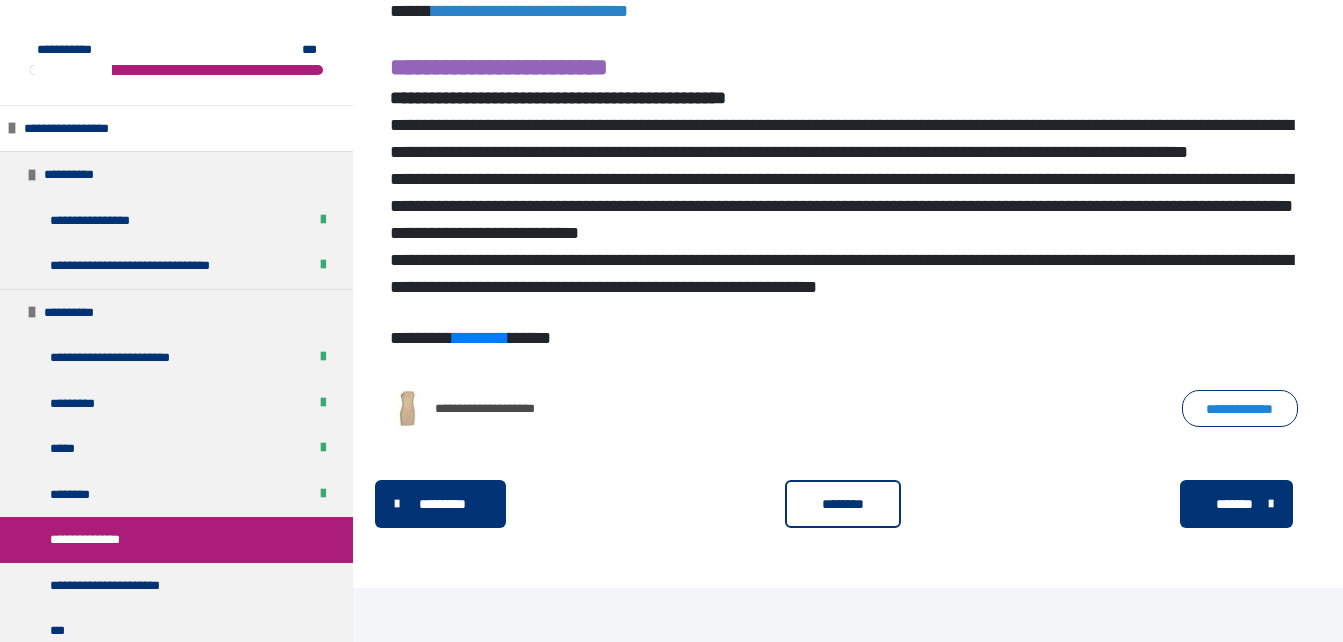 click on "********" at bounding box center [843, 504] 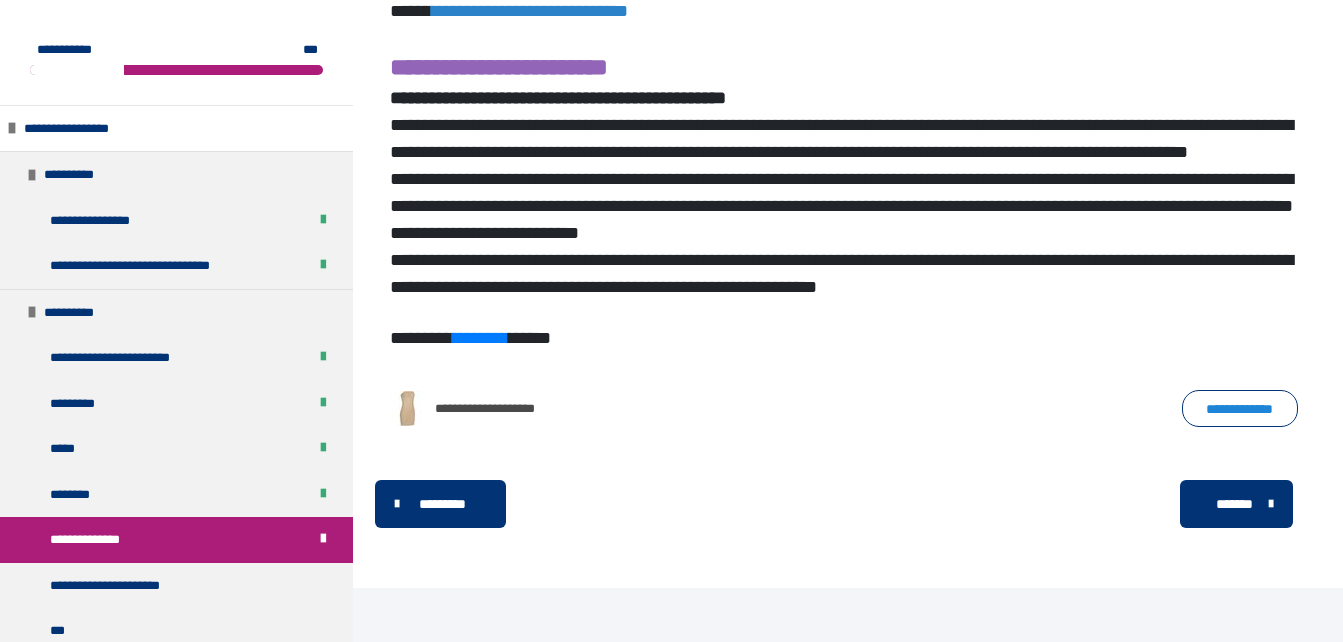 click on "*******" at bounding box center [1234, 504] 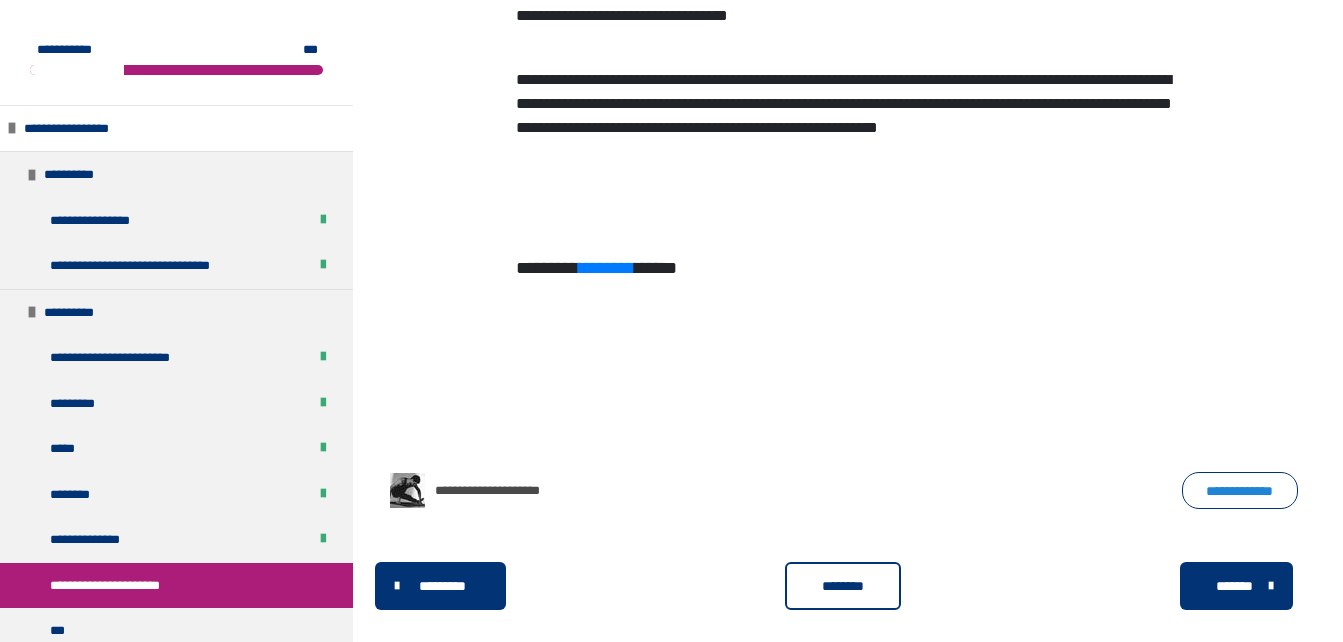 scroll, scrollTop: 1311, scrollLeft: 0, axis: vertical 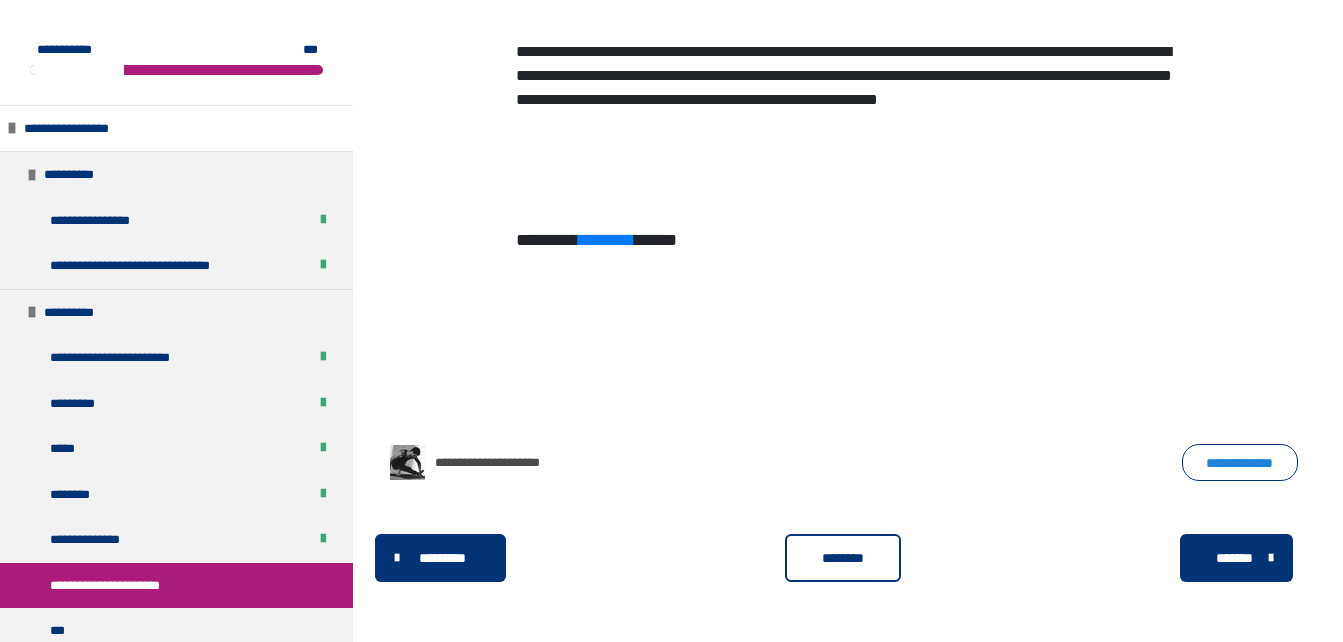 click on "********" at bounding box center [843, 558] 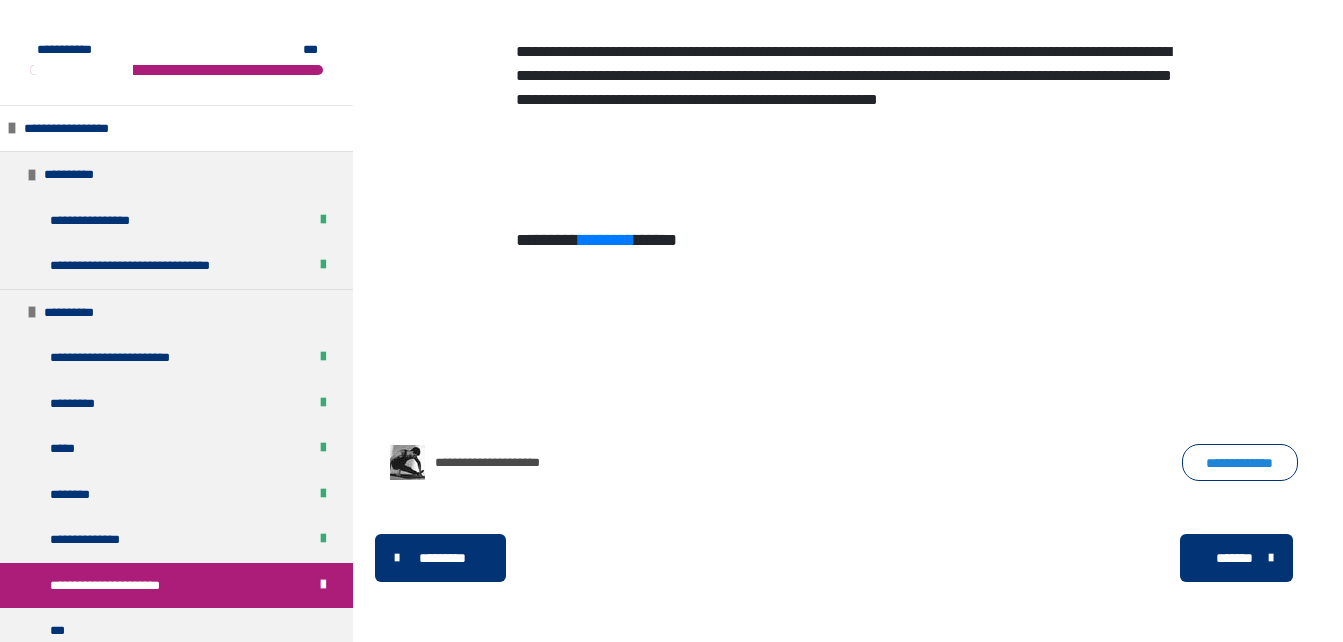 click on "*******" at bounding box center [1234, 558] 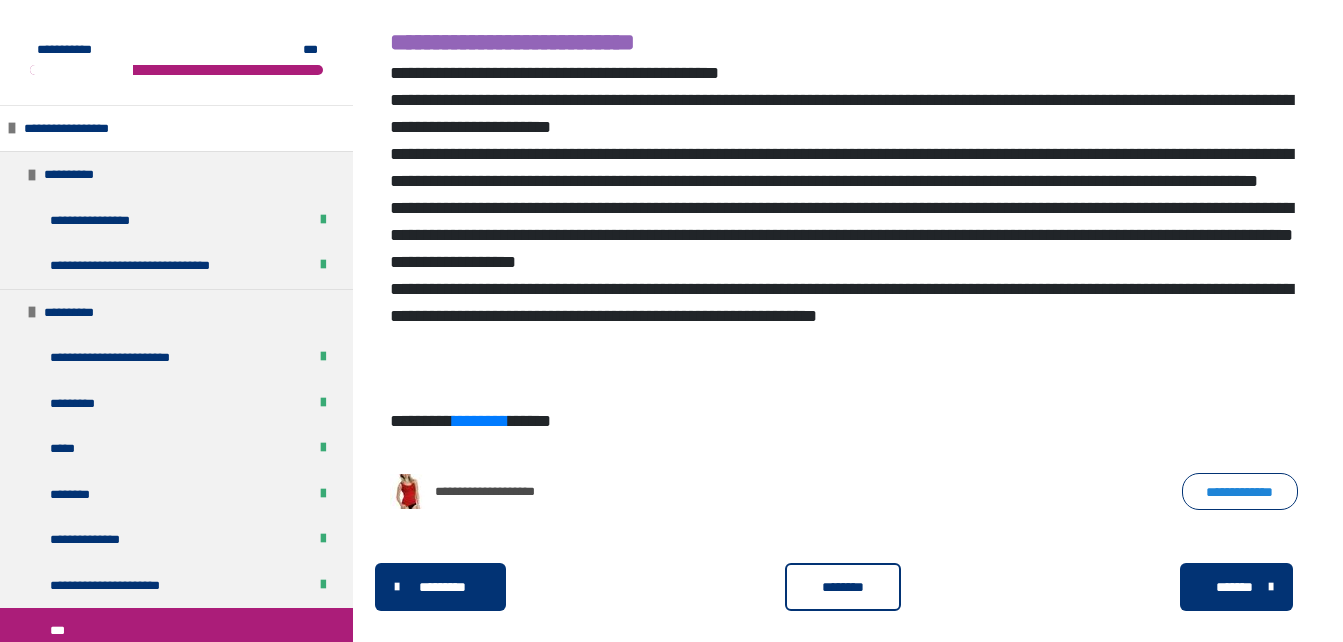 scroll, scrollTop: 1036, scrollLeft: 0, axis: vertical 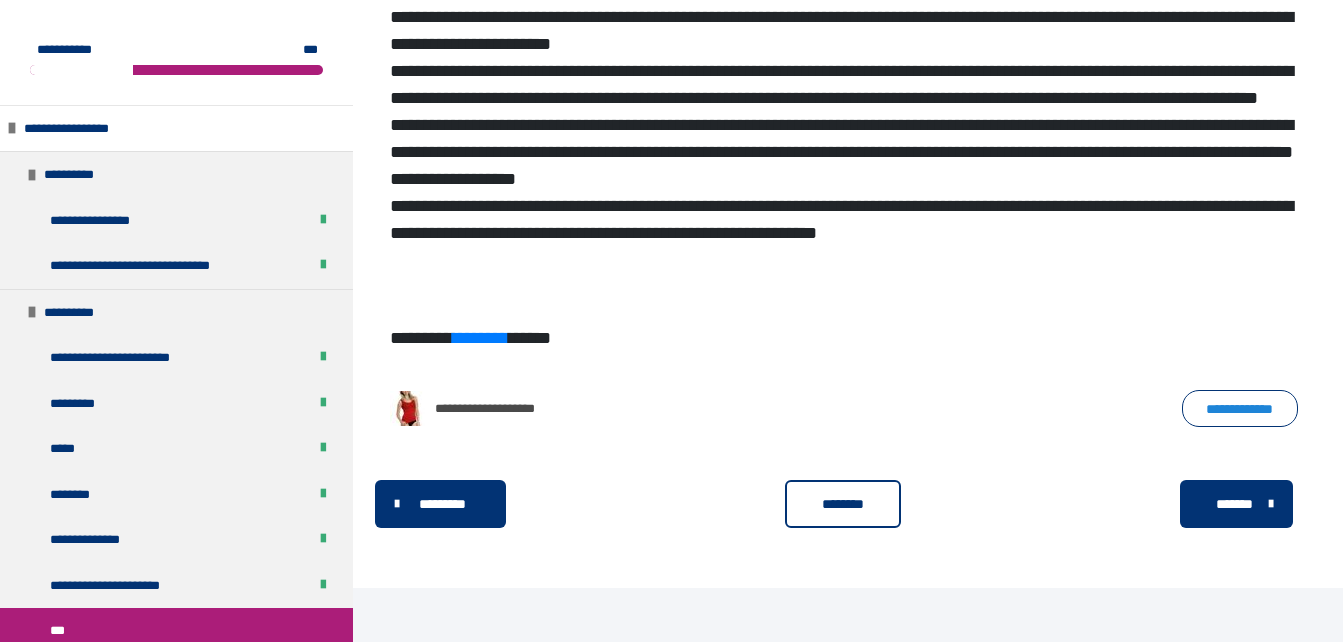 click on "********" at bounding box center [843, 504] 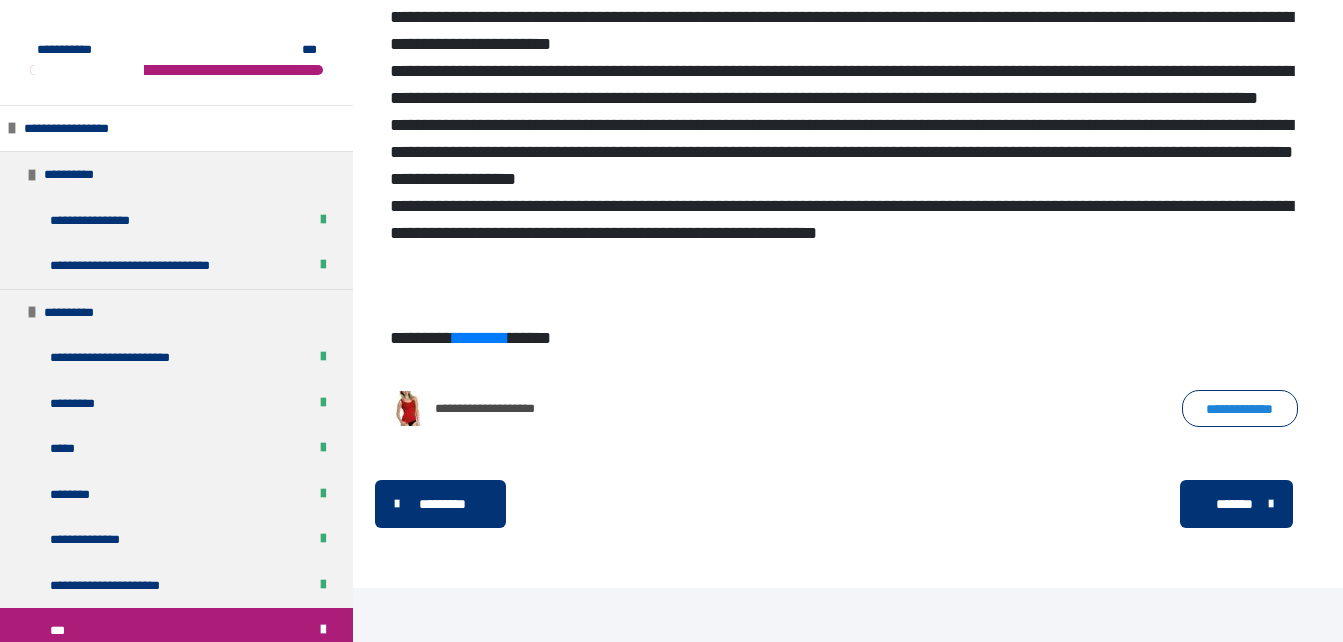 click on "*******" at bounding box center [1234, 504] 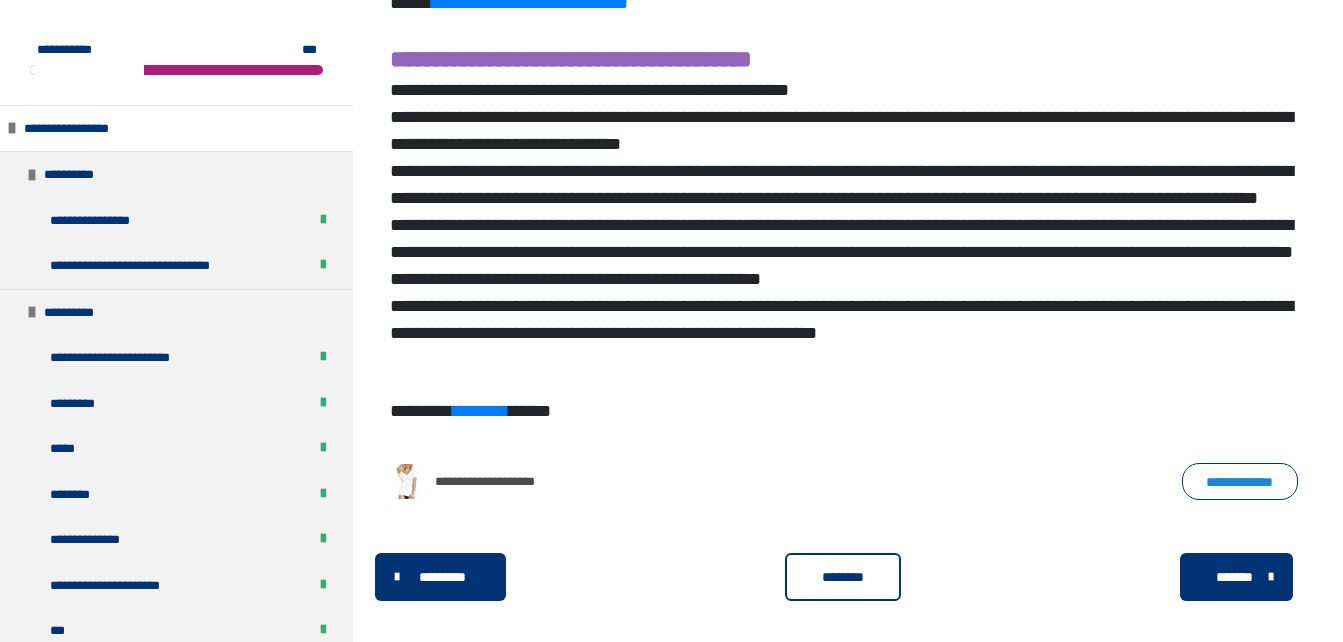 scroll, scrollTop: 1036, scrollLeft: 0, axis: vertical 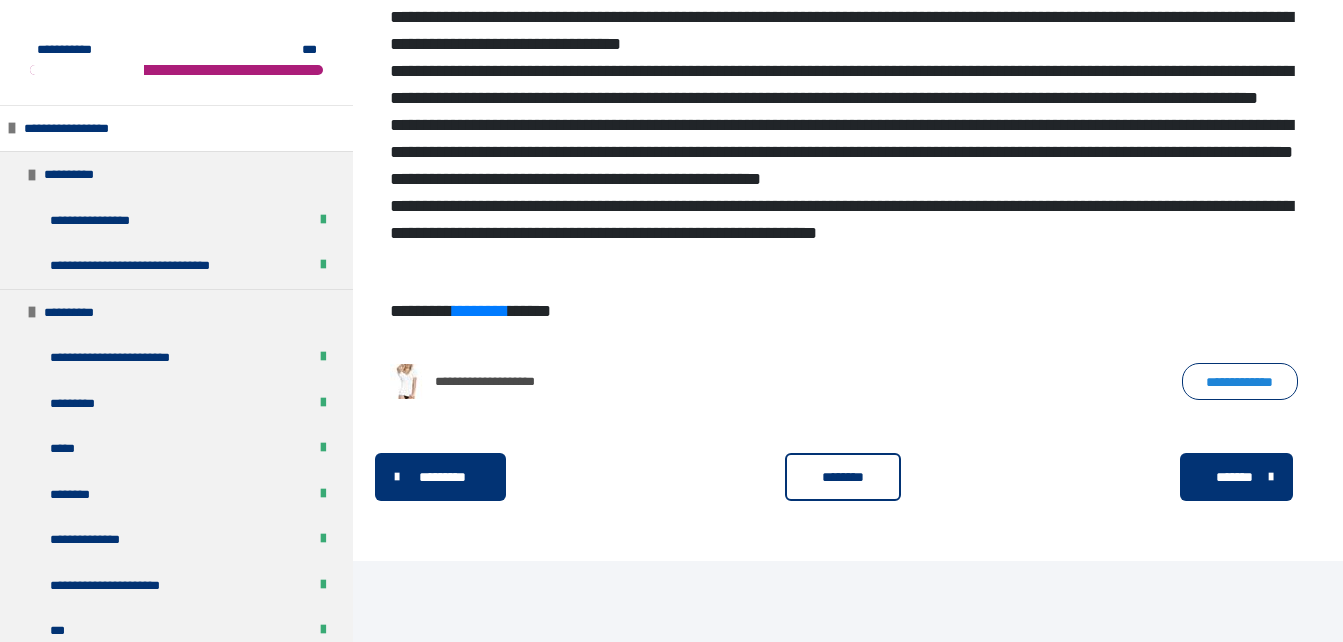 click on "********" at bounding box center [843, 477] 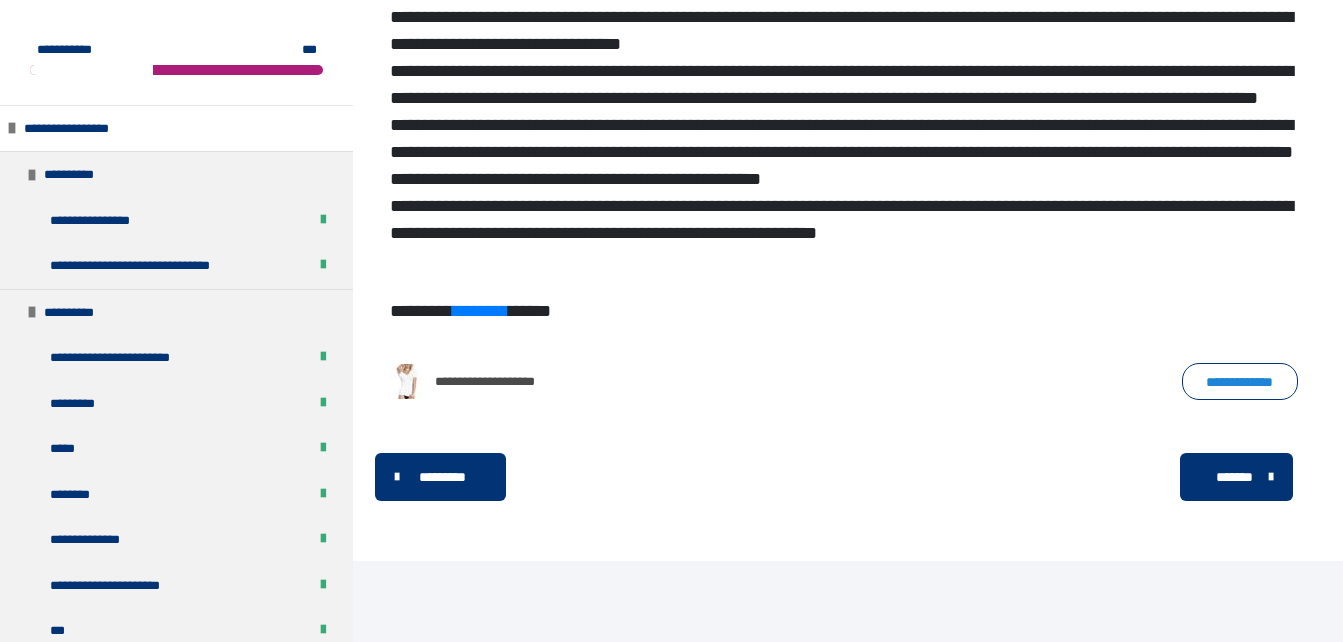 click on "*******" at bounding box center (1234, 477) 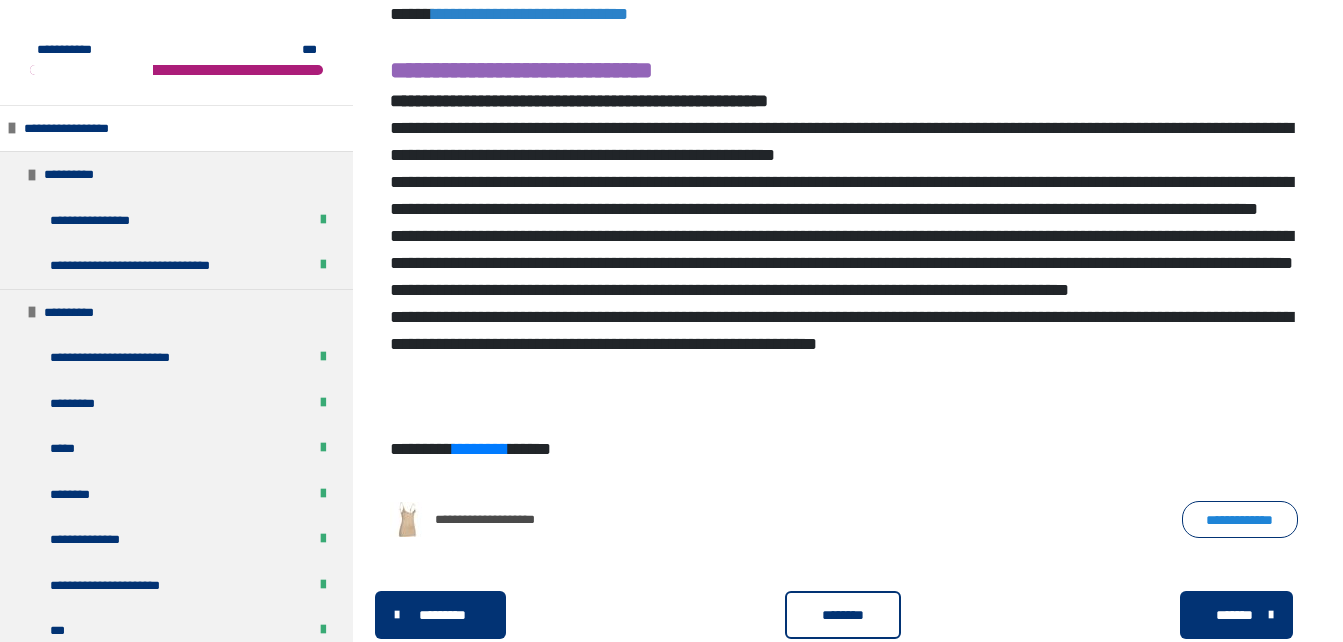 scroll, scrollTop: 1063, scrollLeft: 0, axis: vertical 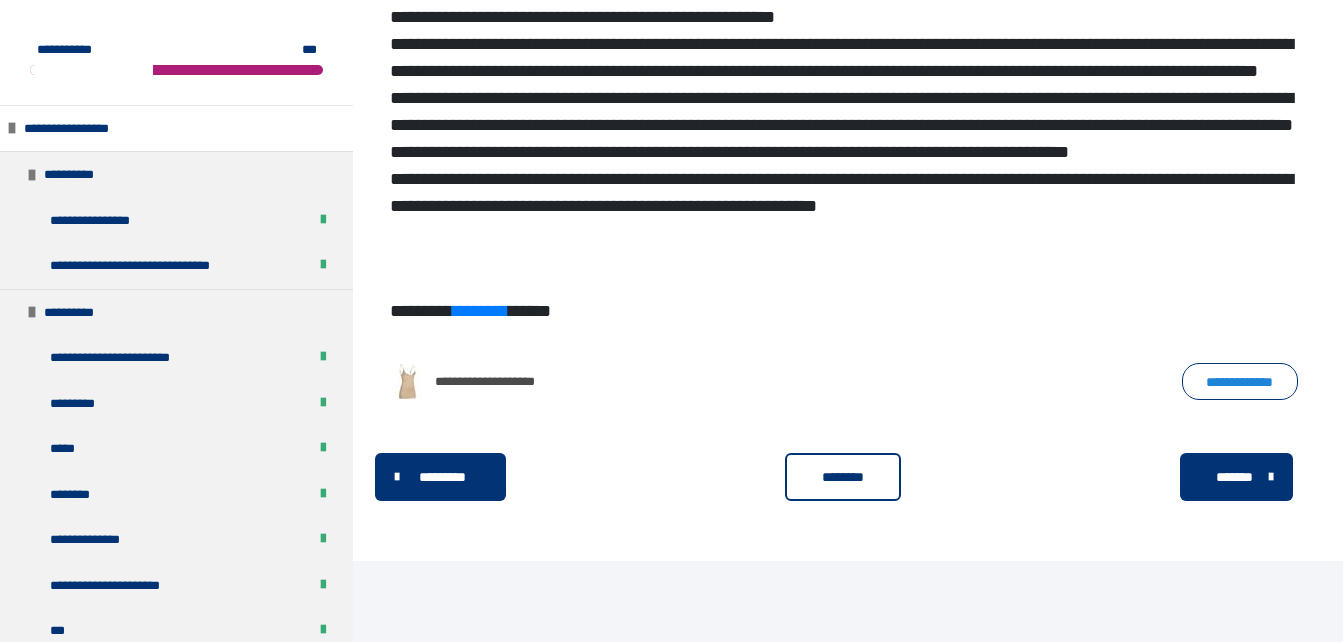click on "********" at bounding box center (843, 477) 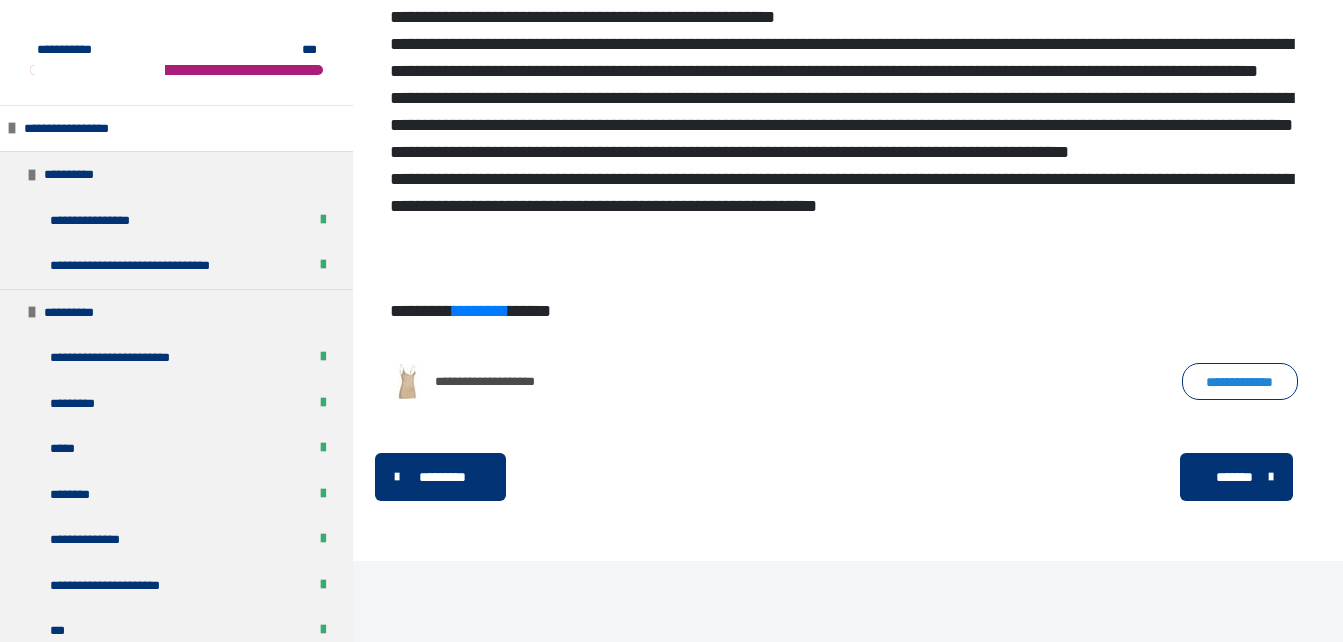 click on "*******" at bounding box center [1234, 477] 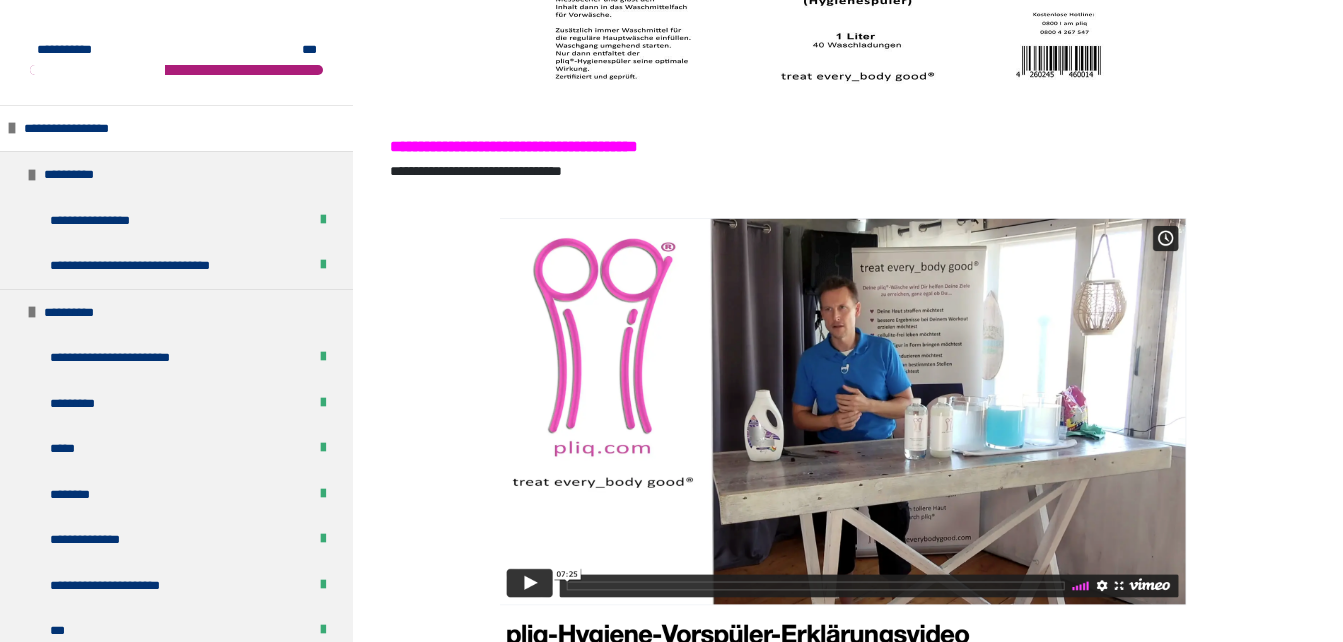 scroll, scrollTop: 2663, scrollLeft: 0, axis: vertical 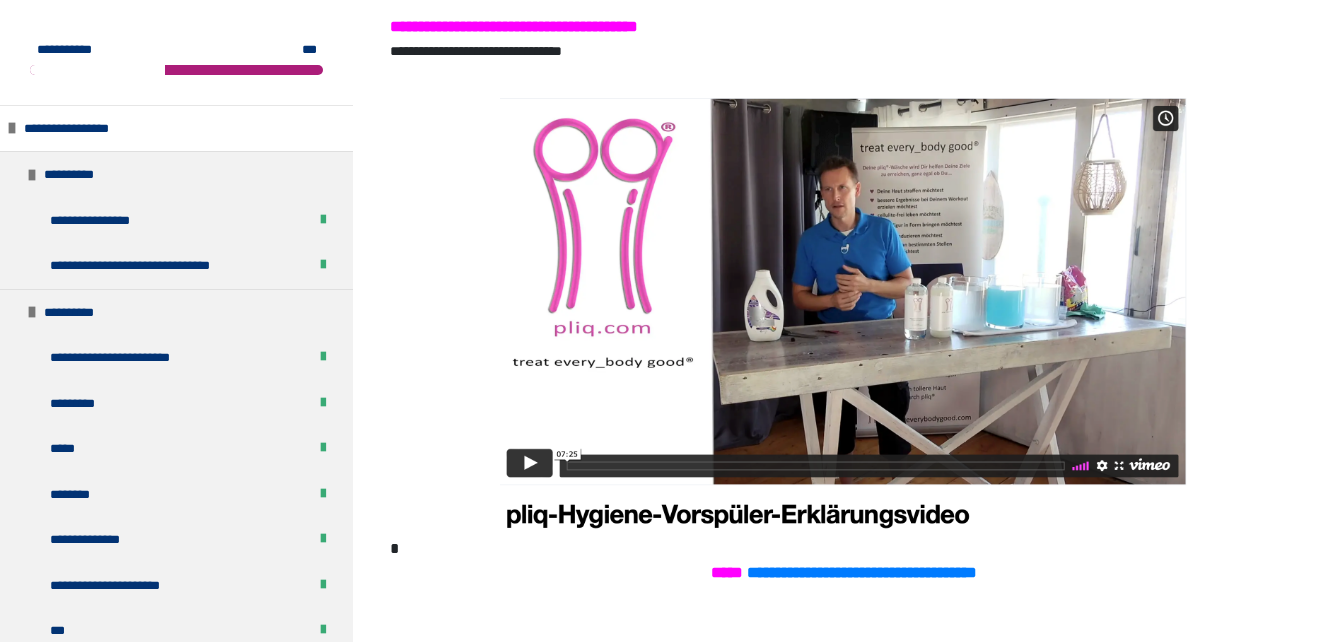 click at bounding box center (844, 315) 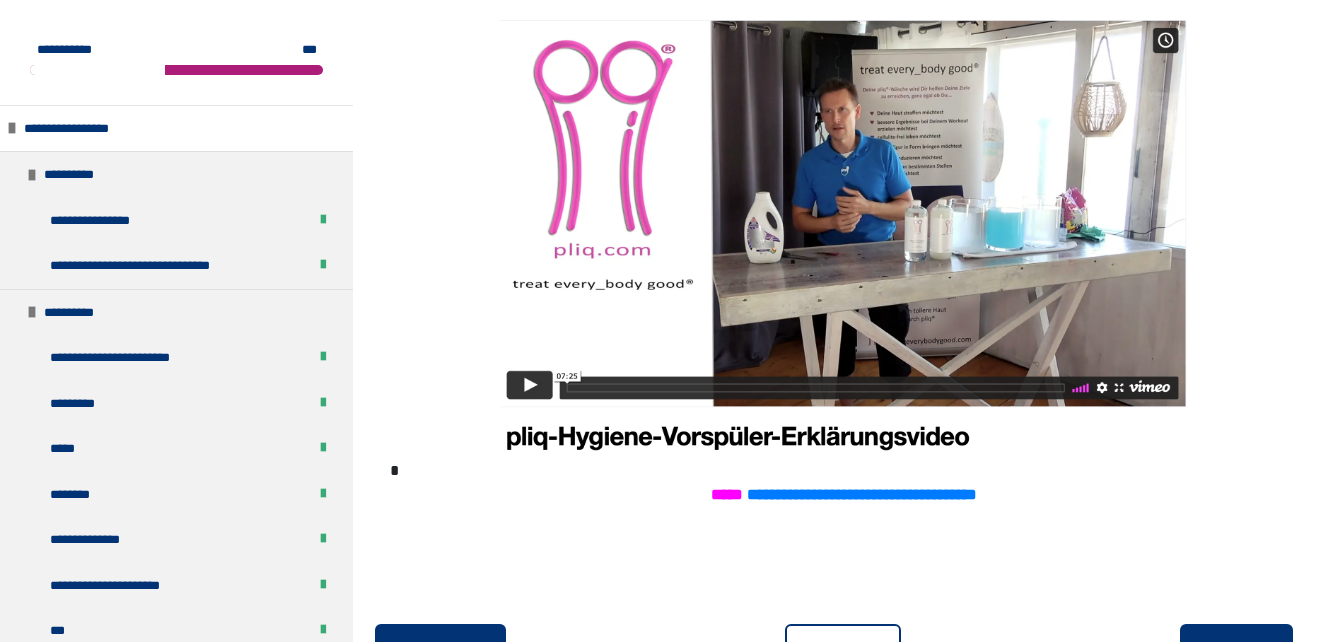 scroll, scrollTop: 2841, scrollLeft: 0, axis: vertical 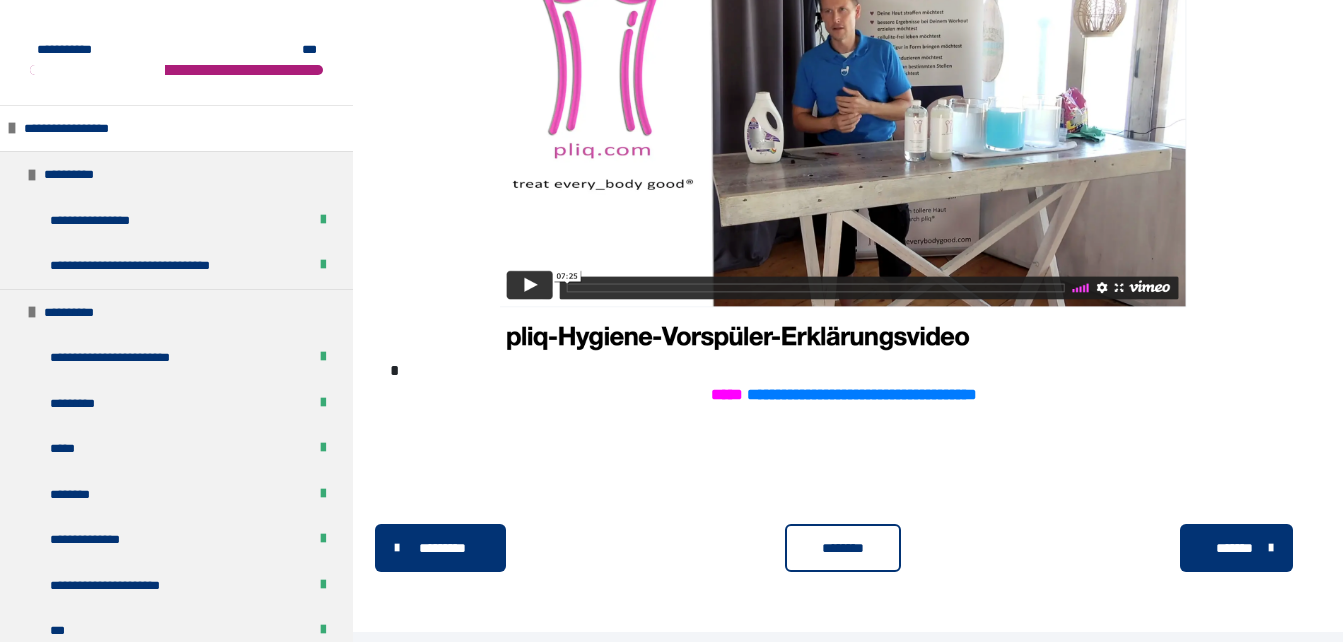 click on "********" at bounding box center (843, 548) 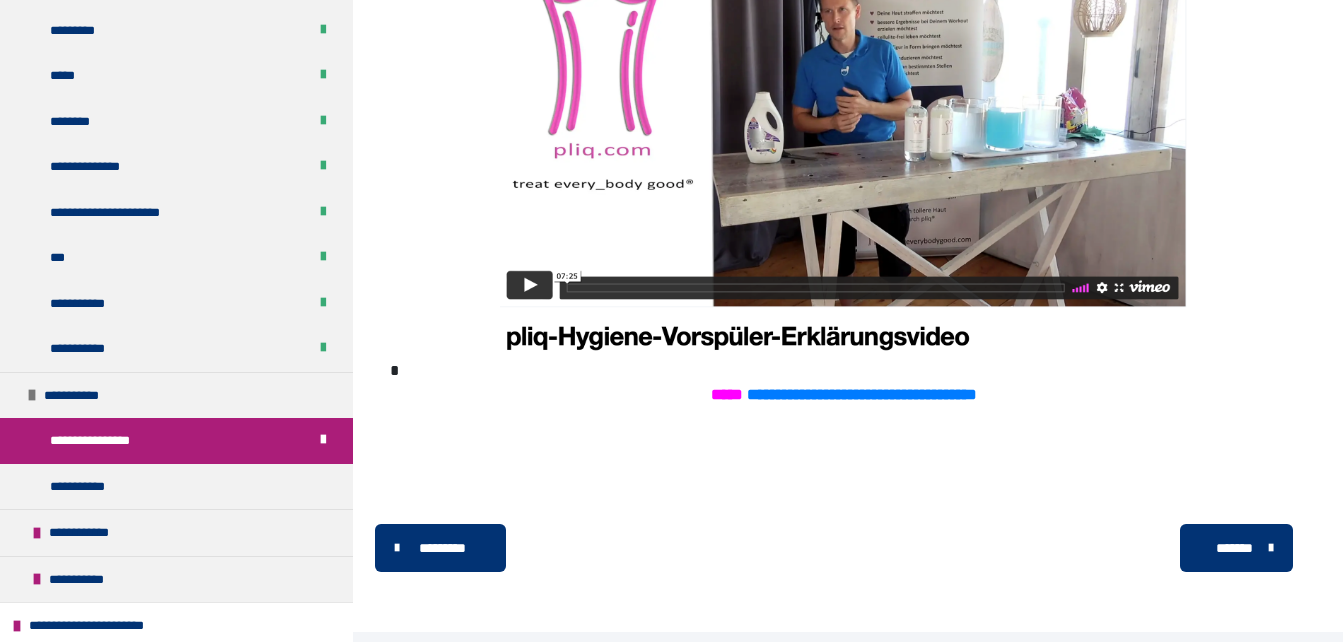 scroll, scrollTop: 400, scrollLeft: 0, axis: vertical 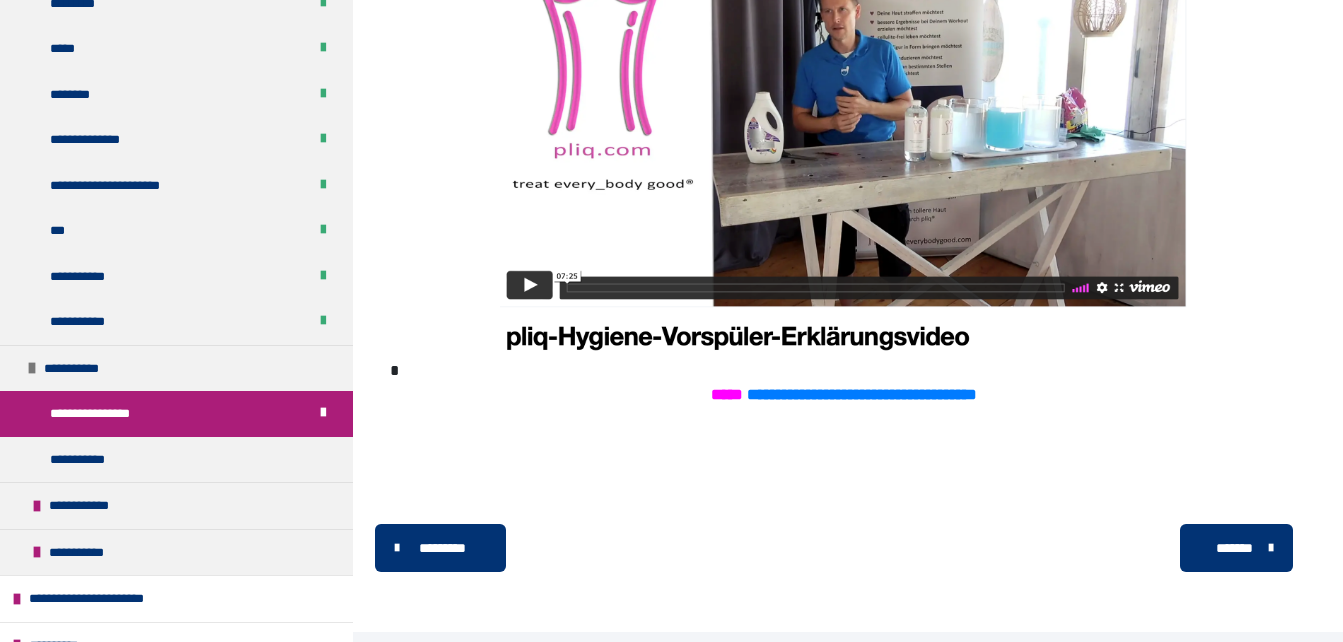 click on "*******" at bounding box center (1234, 548) 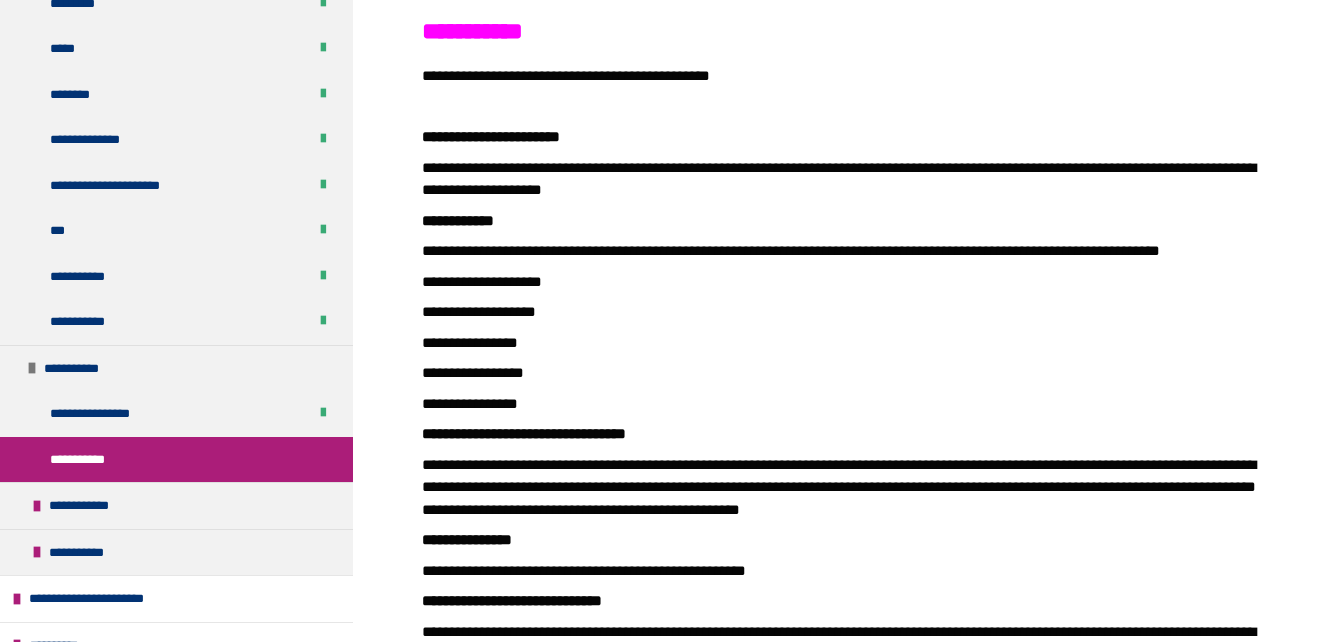 scroll, scrollTop: 190, scrollLeft: 0, axis: vertical 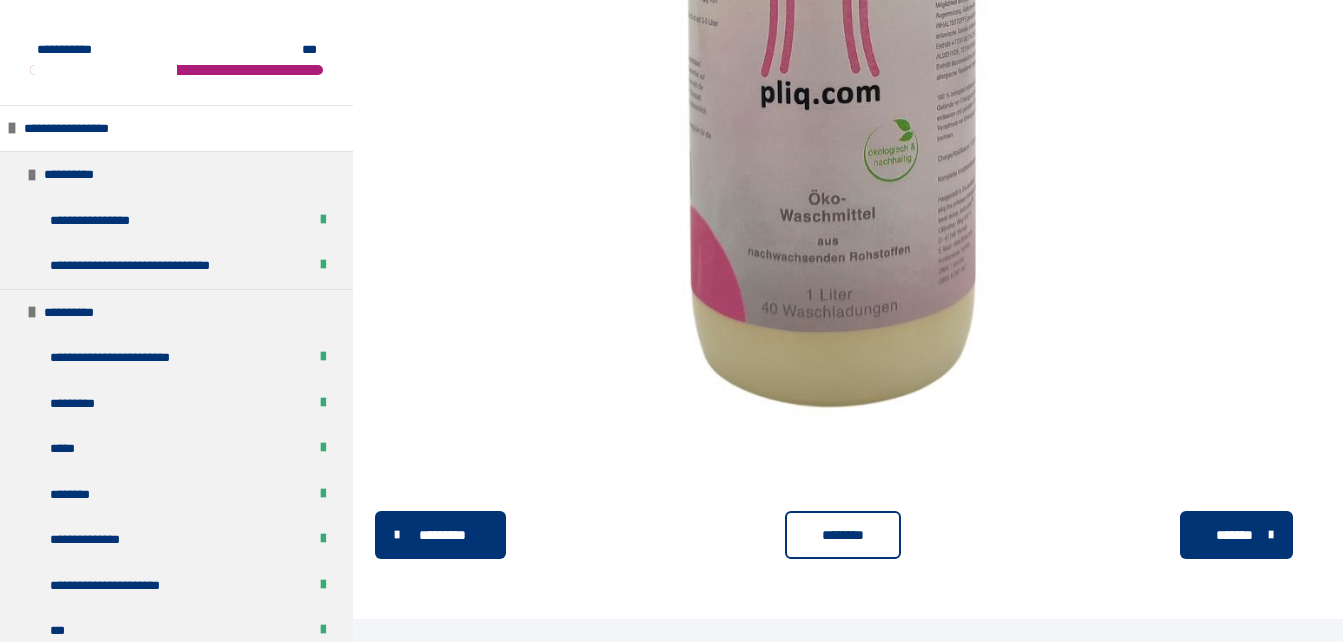 click on "********" at bounding box center (843, 535) 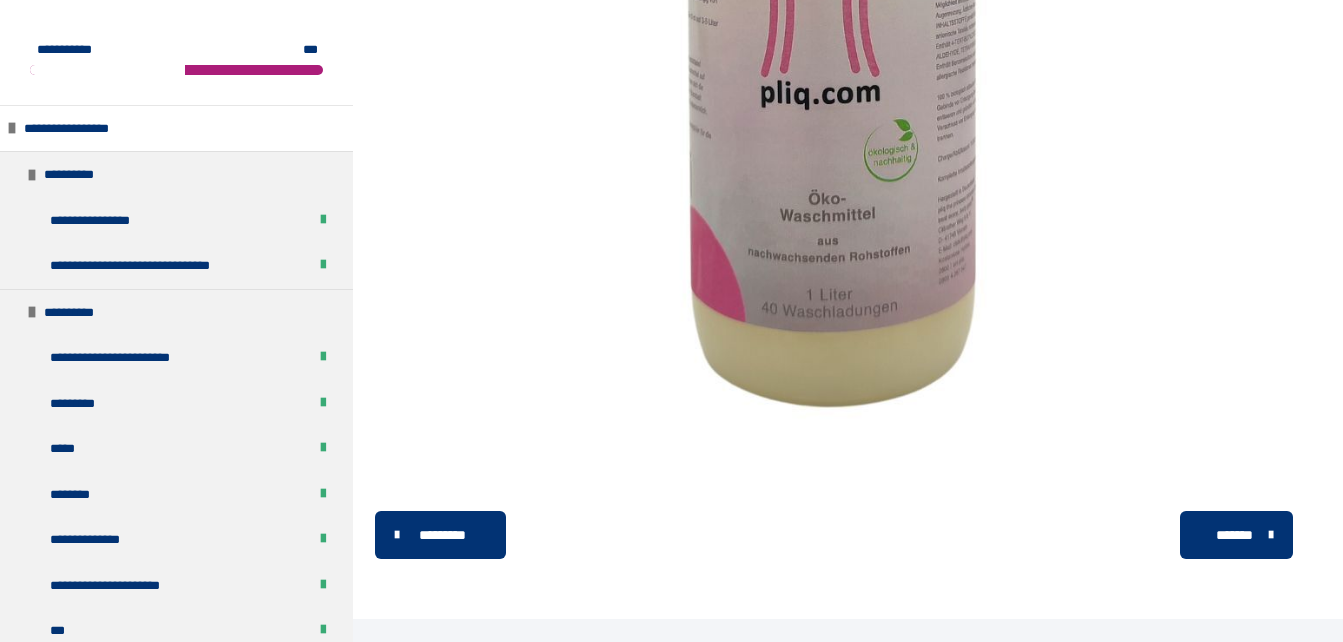 click on "*******" at bounding box center (1234, 535) 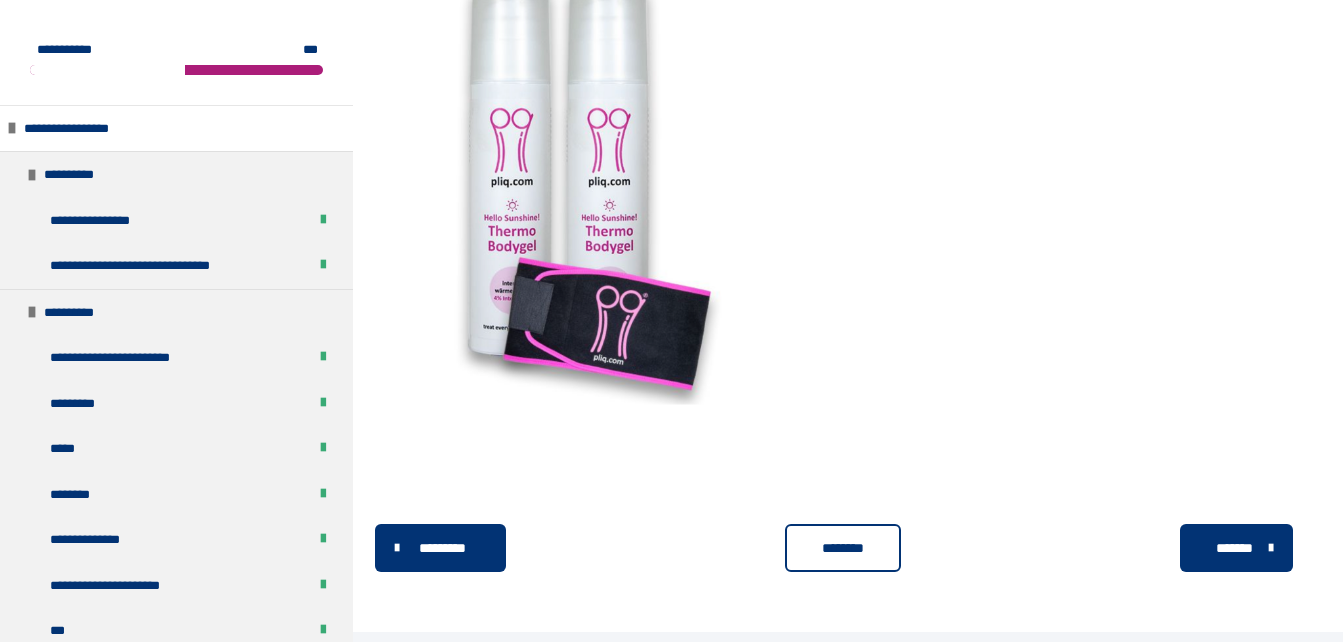 scroll, scrollTop: 1461, scrollLeft: 0, axis: vertical 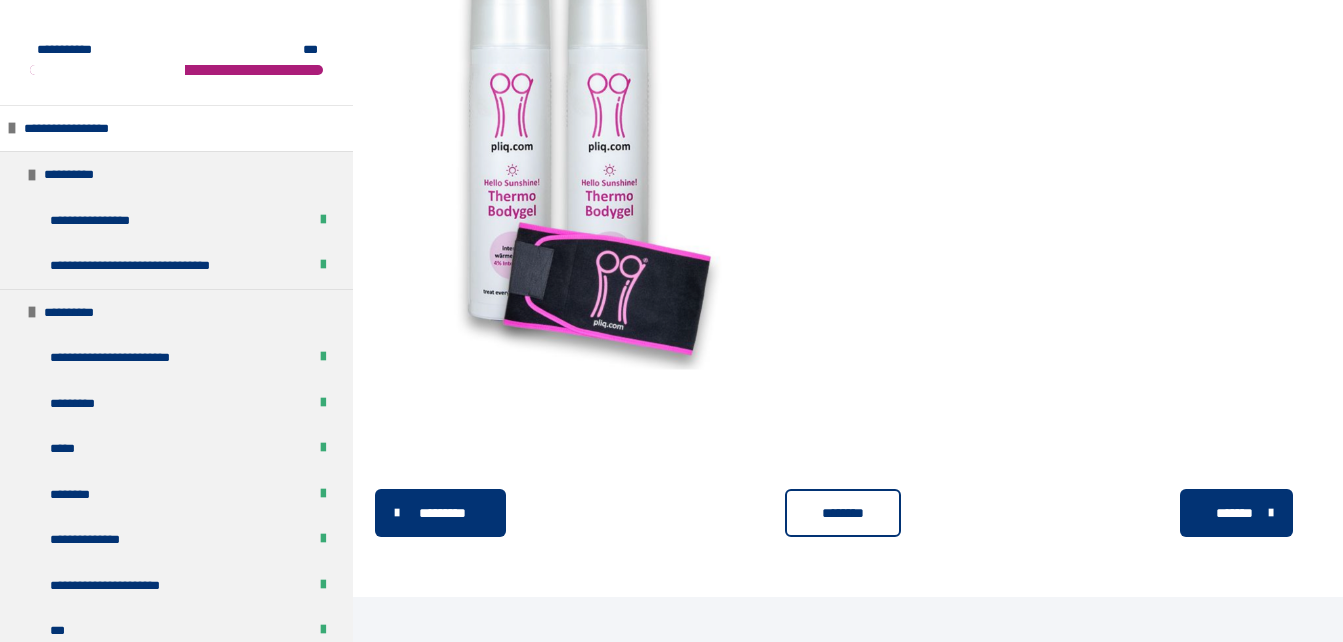 click on "********" at bounding box center [843, 513] 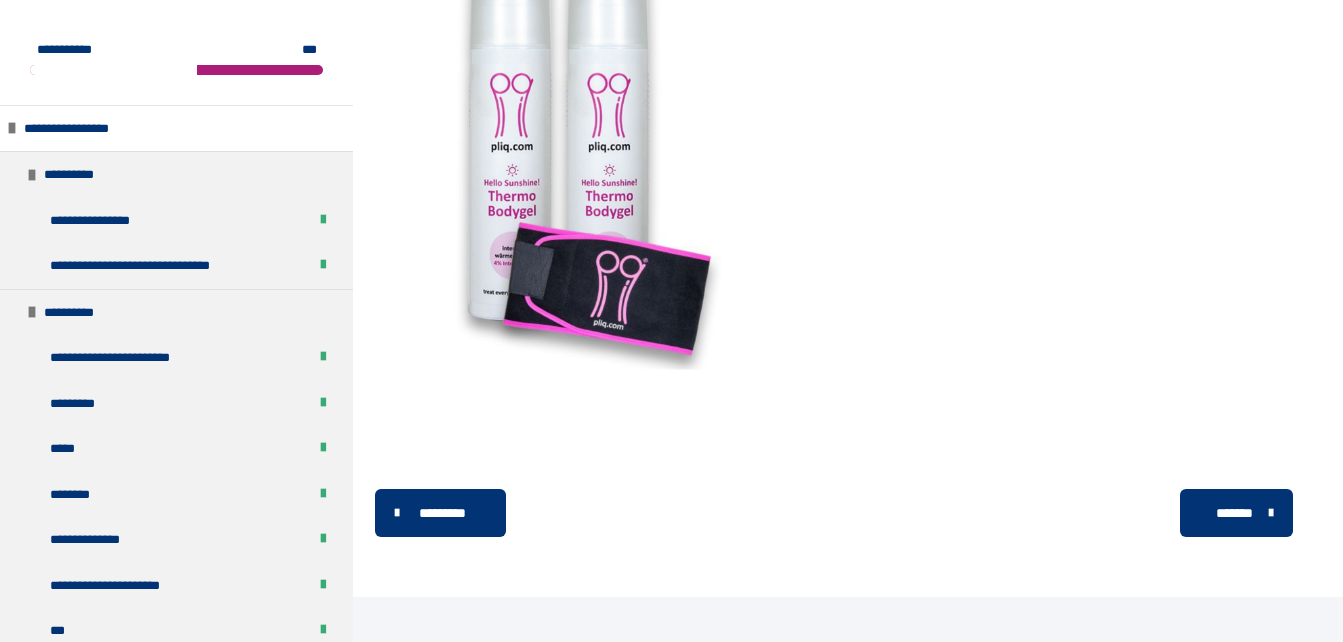 click on "*******" at bounding box center (1234, 513) 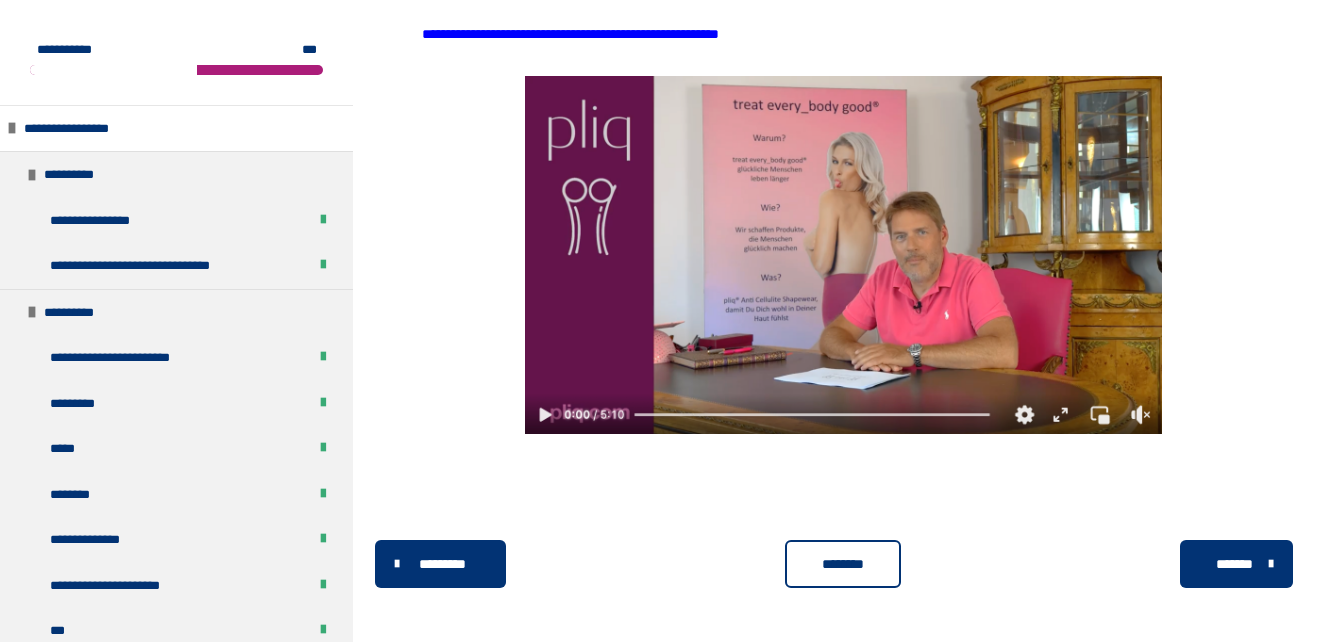 scroll, scrollTop: 2471, scrollLeft: 0, axis: vertical 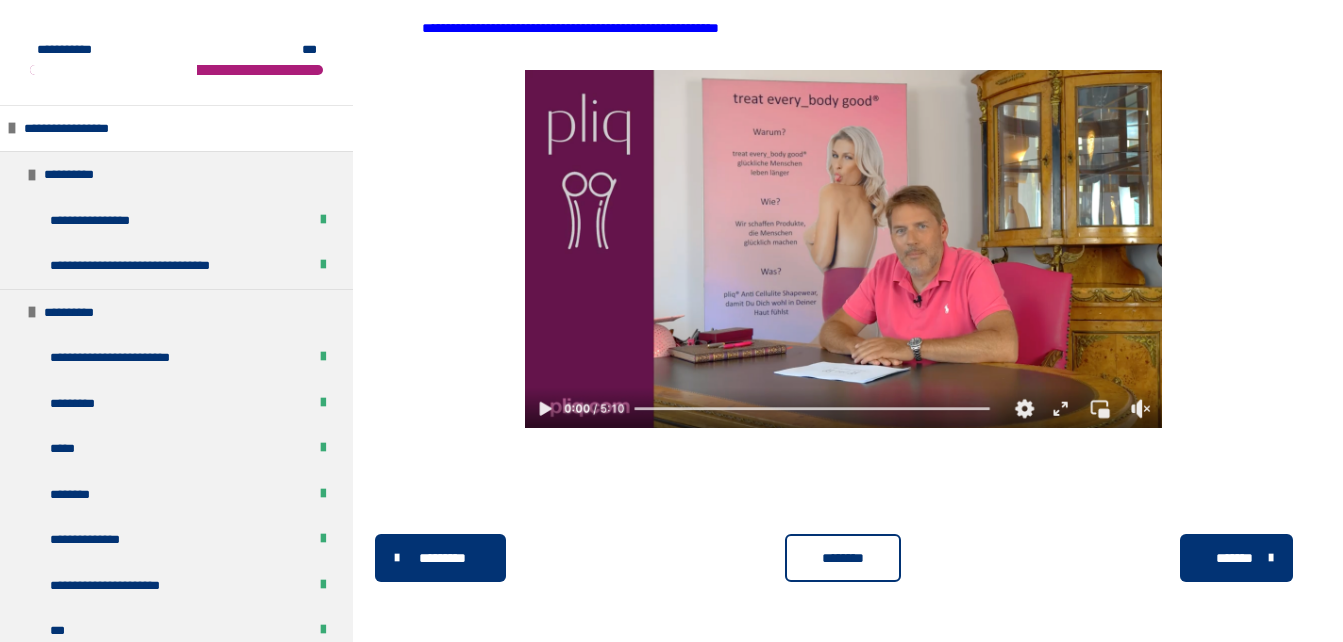 click on "********" at bounding box center [843, 558] 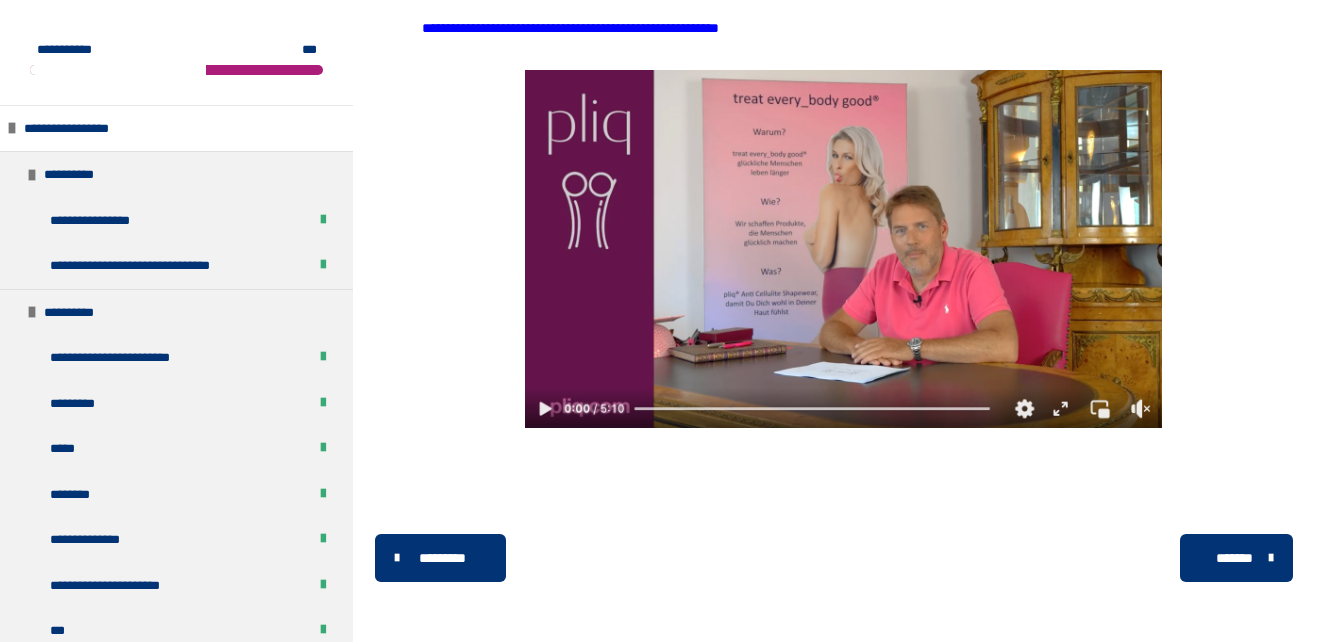click on "*******" at bounding box center (1234, 558) 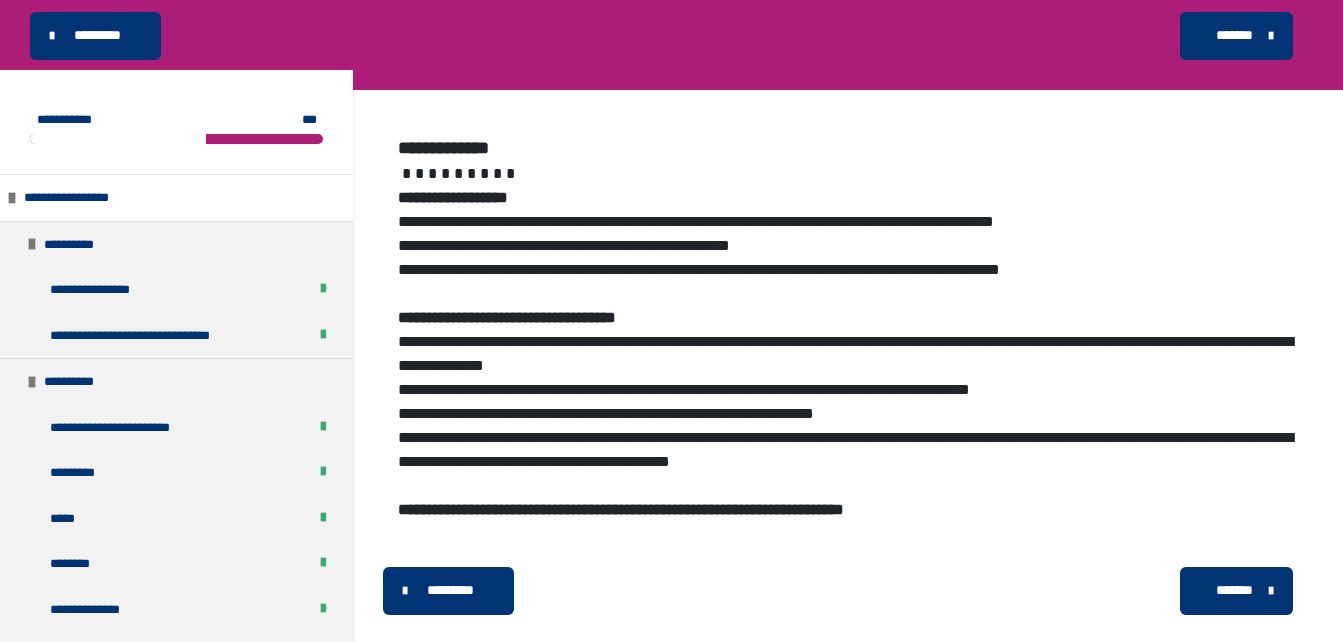 scroll, scrollTop: 253, scrollLeft: 0, axis: vertical 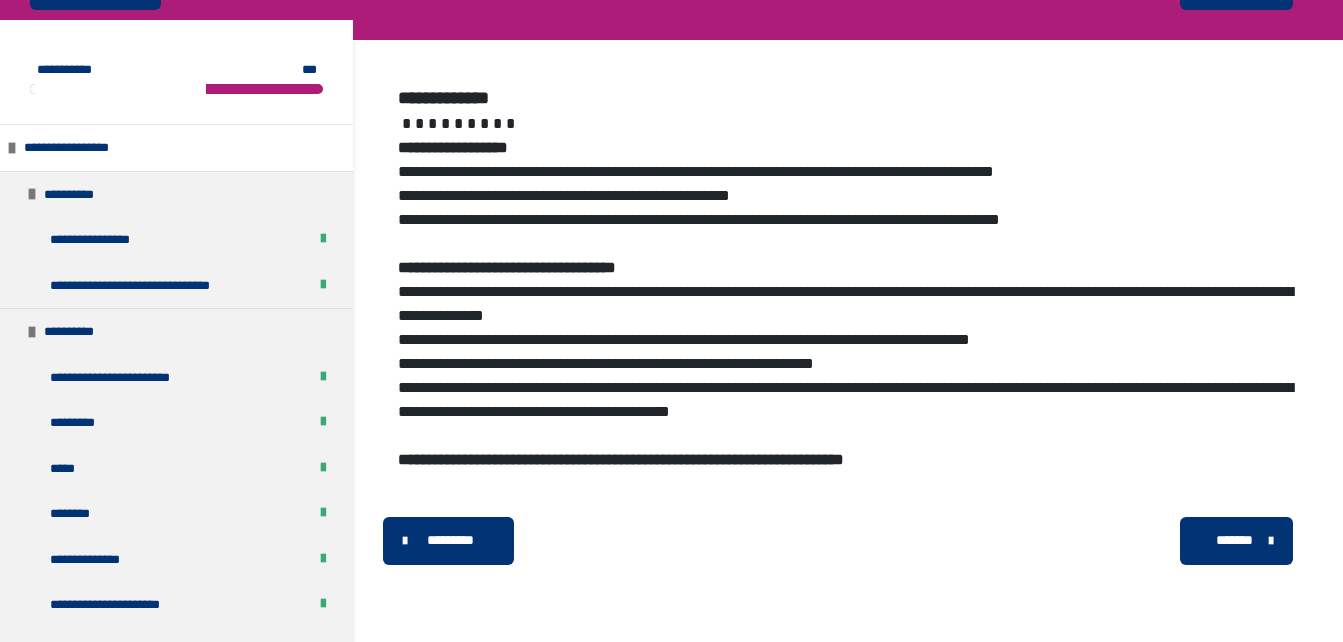 click on "*******" at bounding box center (1234, 540) 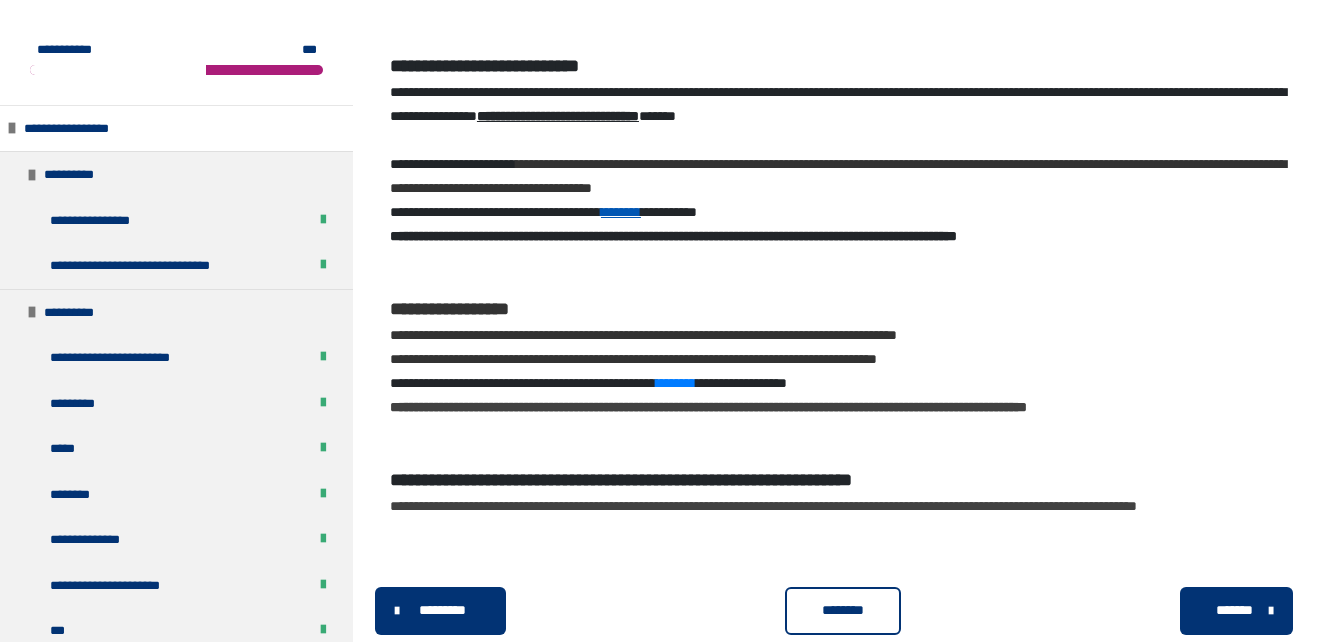 scroll, scrollTop: 553, scrollLeft: 0, axis: vertical 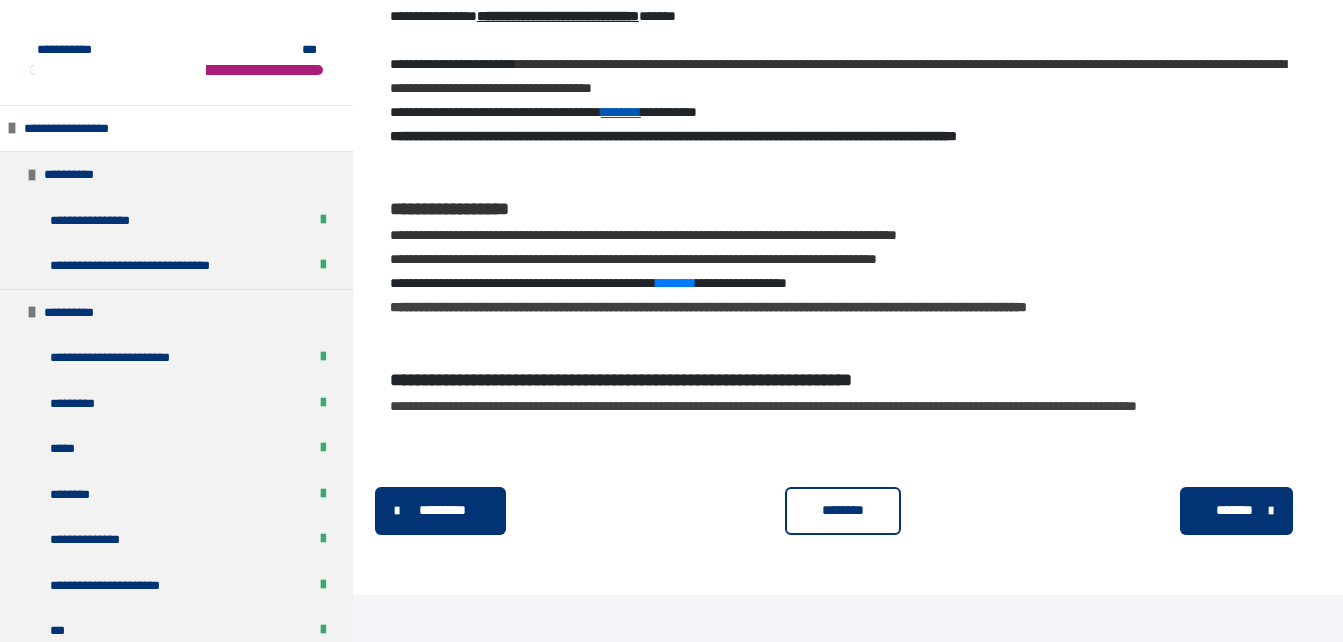 click on "********" at bounding box center (843, 510) 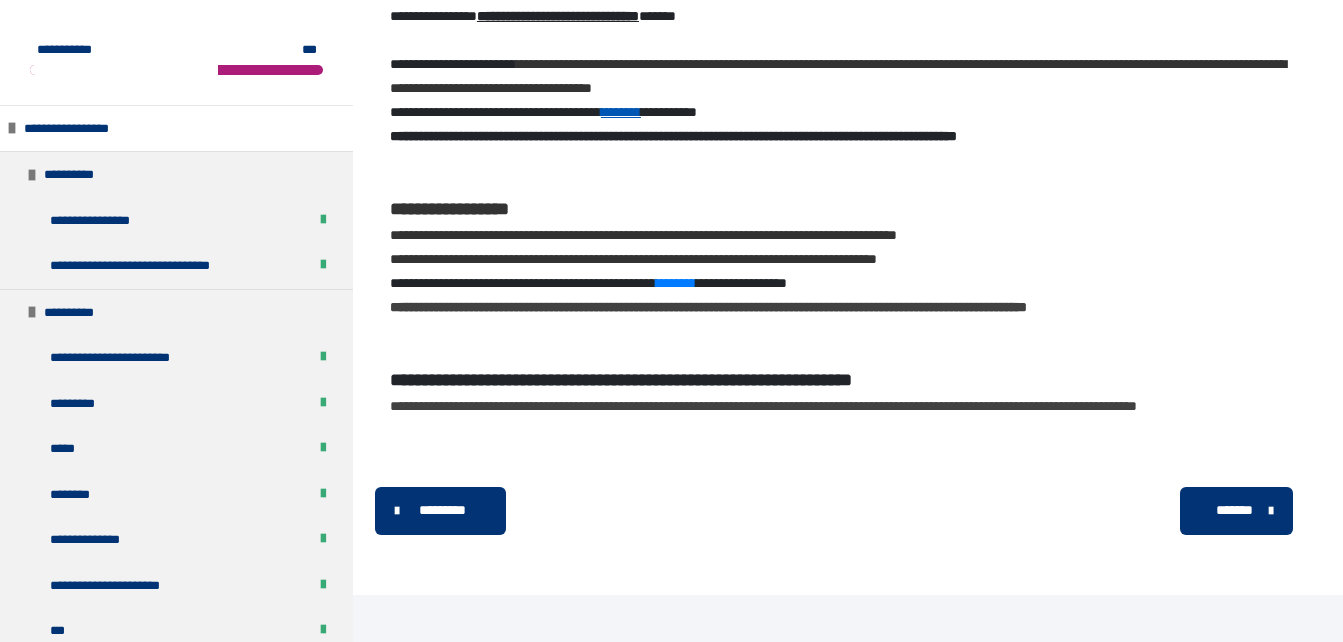 click on "*******" at bounding box center (1234, 510) 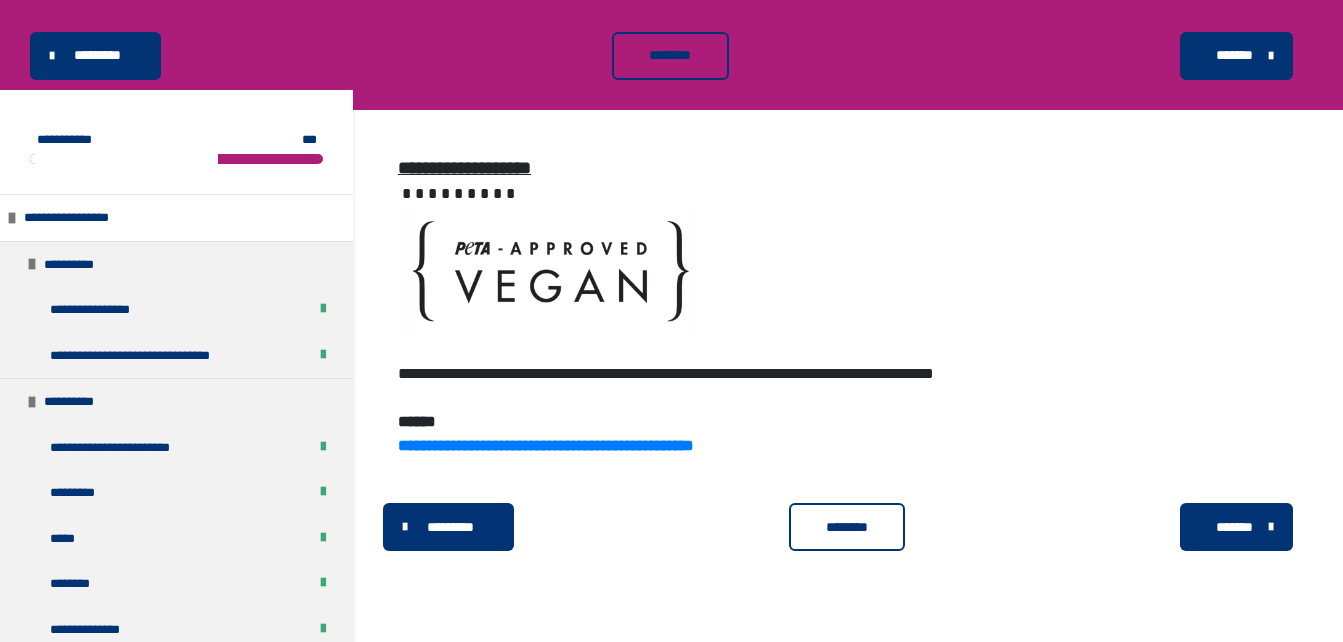 scroll, scrollTop: 200, scrollLeft: 0, axis: vertical 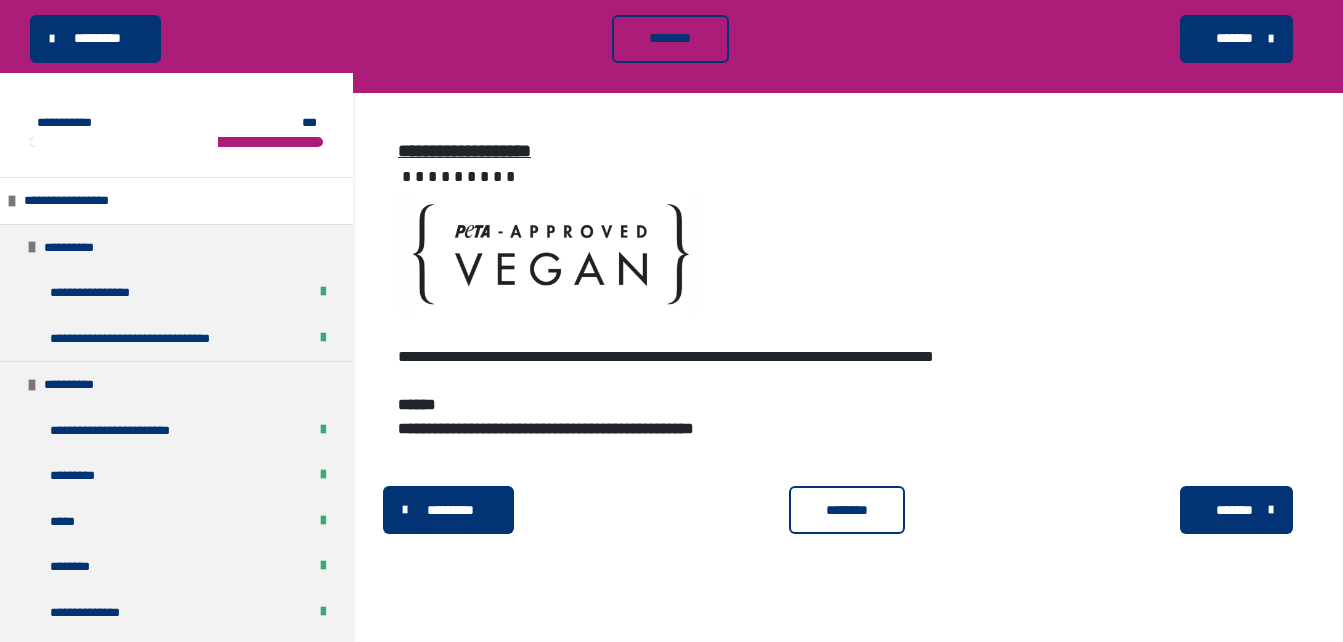 click on "**********" at bounding box center [546, 428] 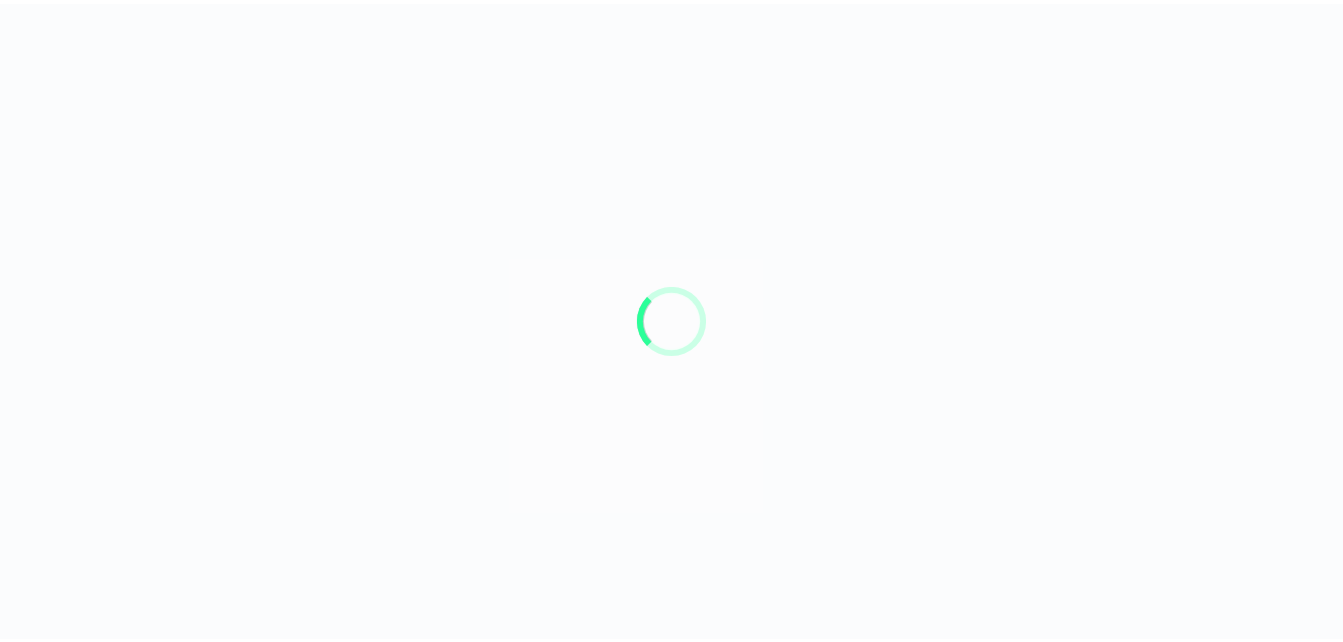 scroll, scrollTop: 0, scrollLeft: 0, axis: both 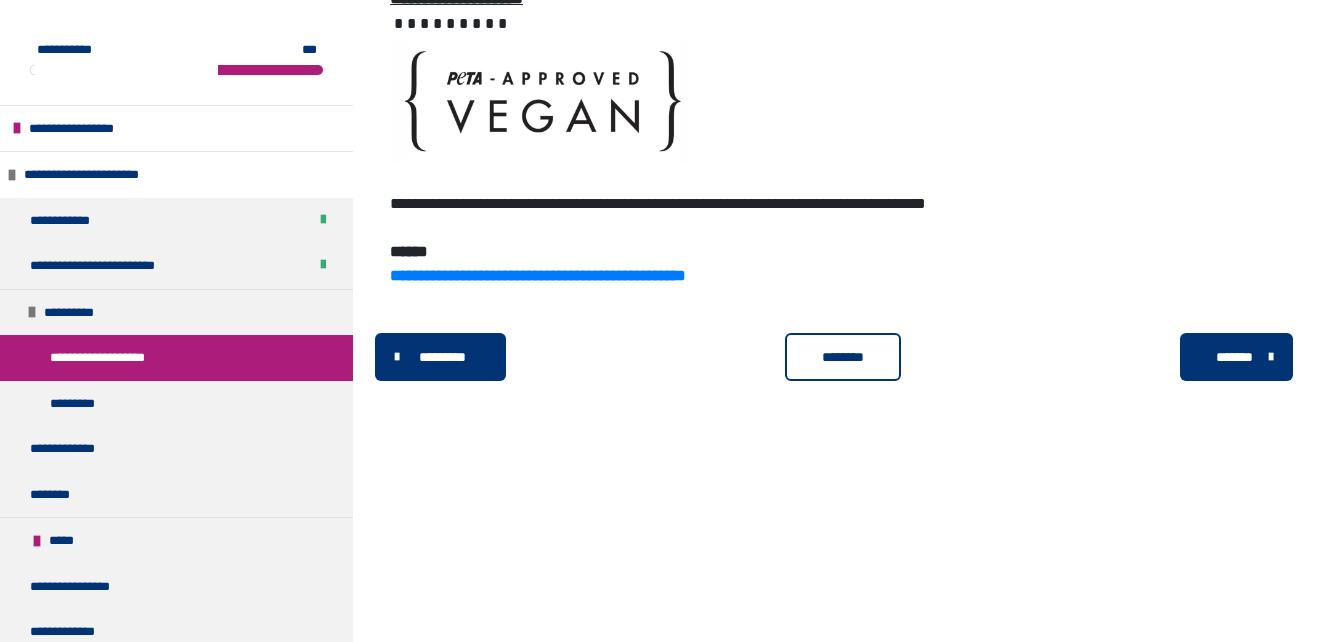 click on "********" at bounding box center (843, 357) 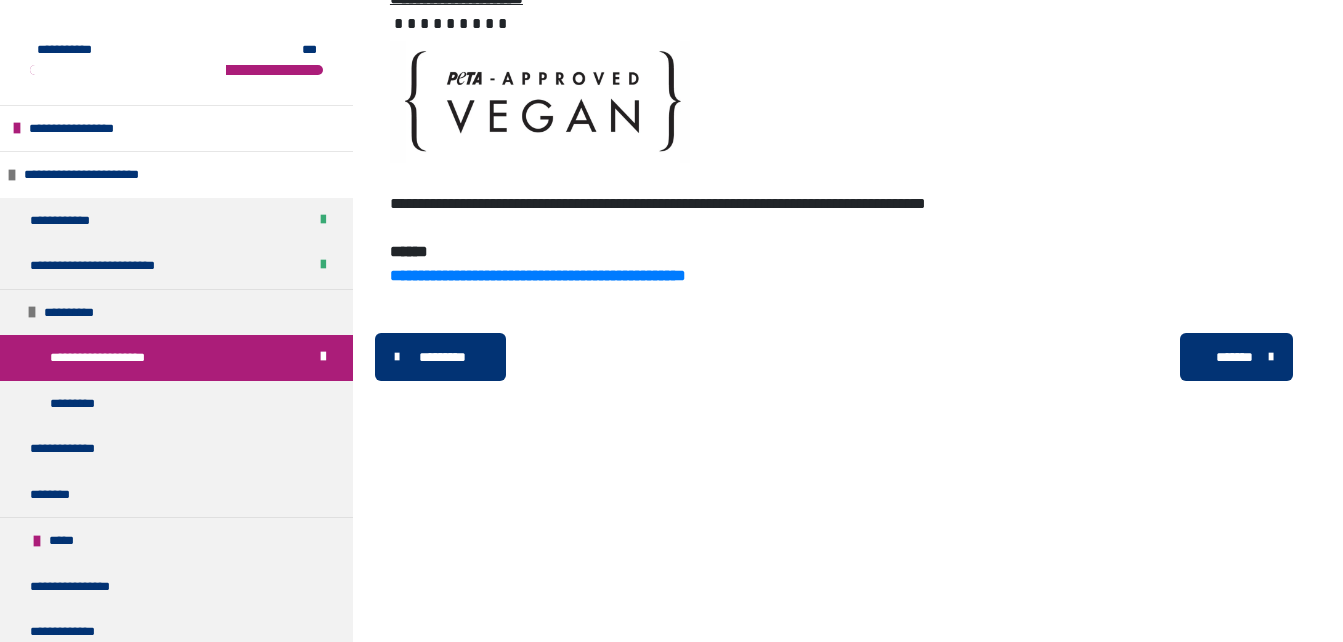 click on "*******" at bounding box center [1234, 357] 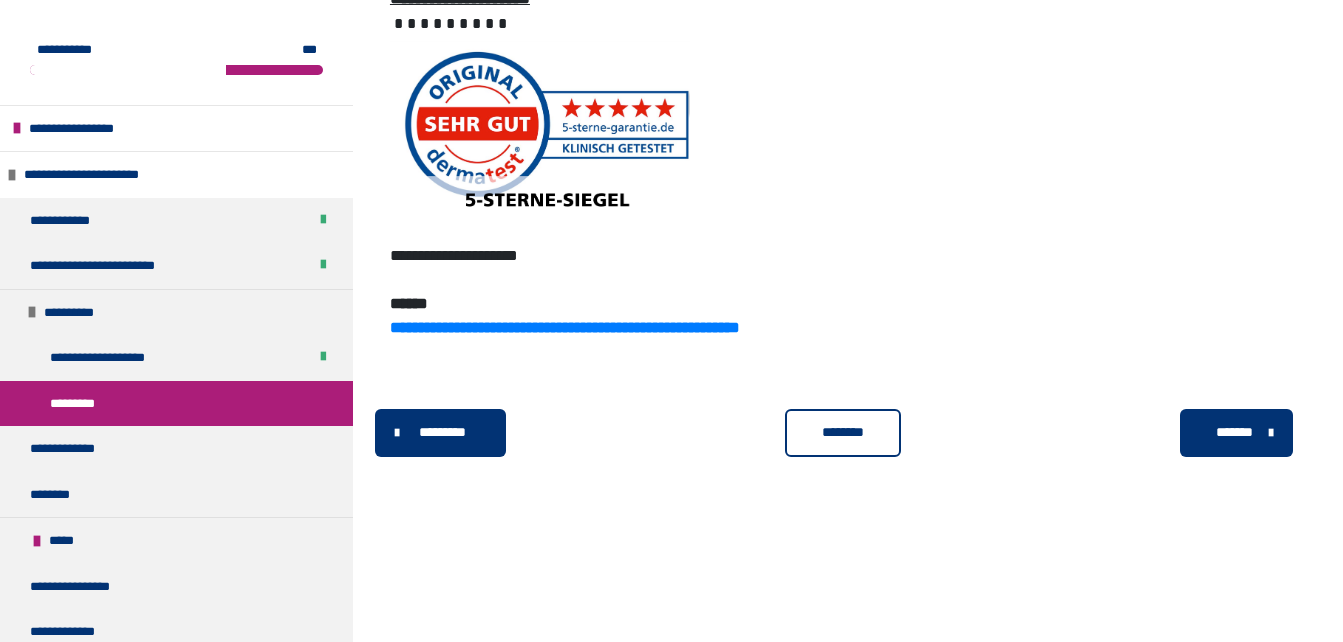 click on "********" at bounding box center [843, 432] 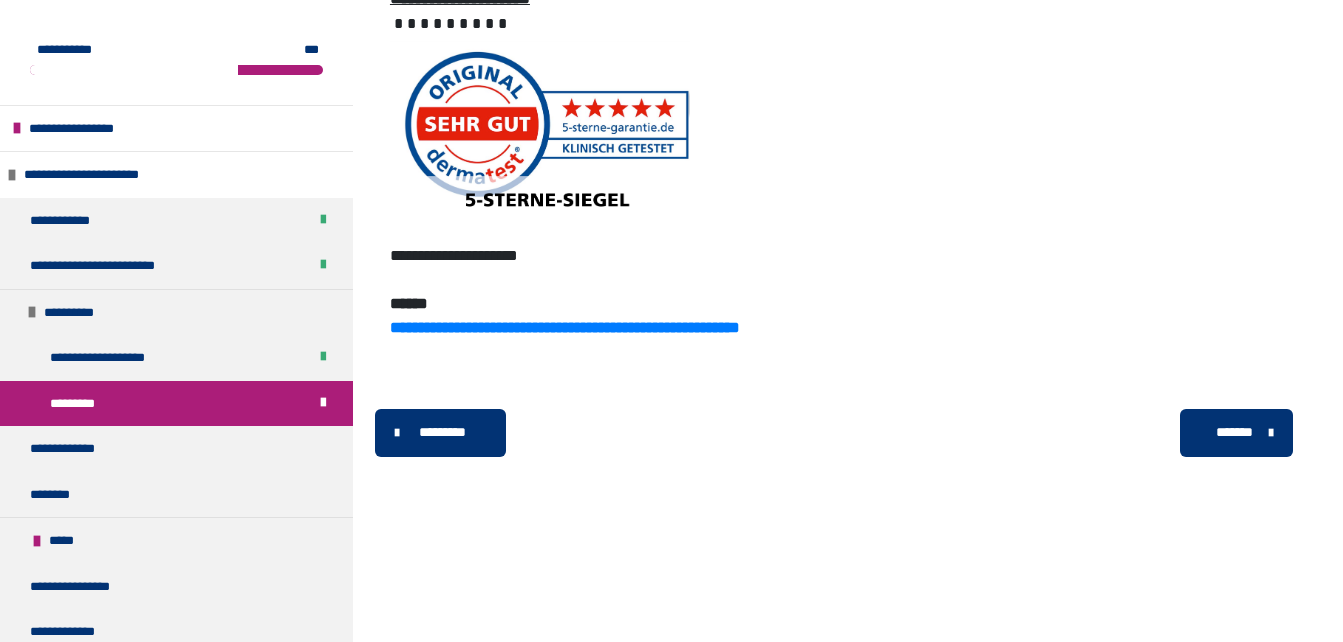 click on "*******" at bounding box center (1234, 432) 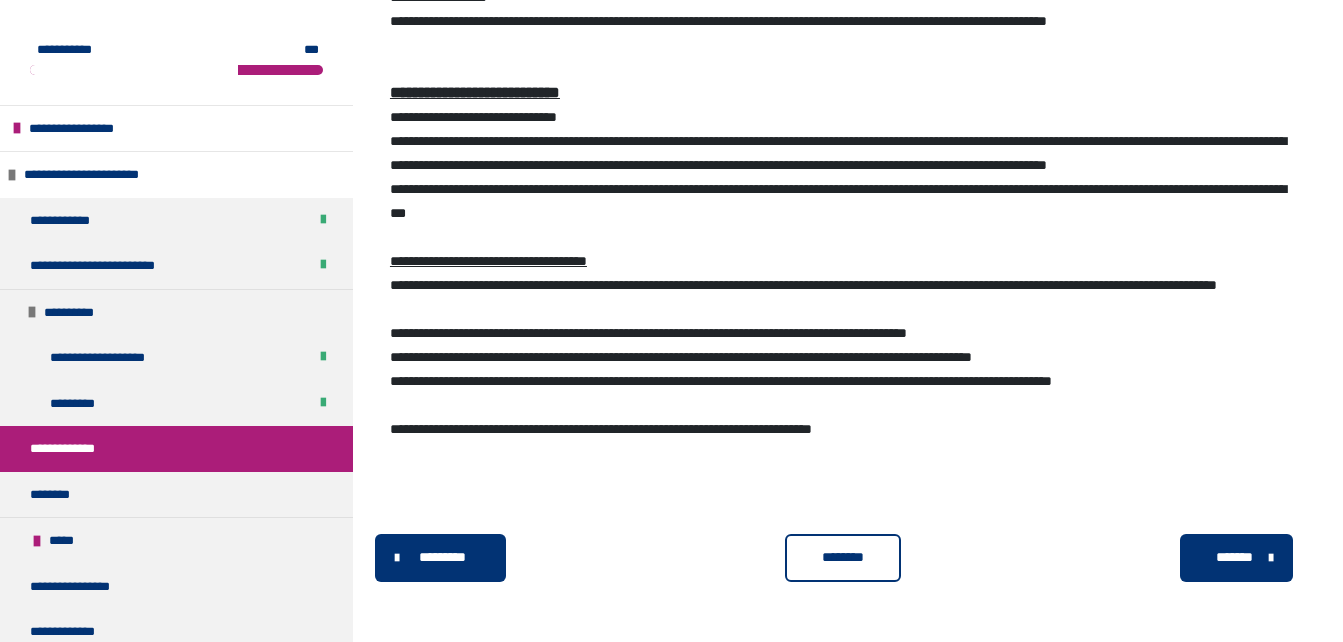 scroll, scrollTop: 2205, scrollLeft: 0, axis: vertical 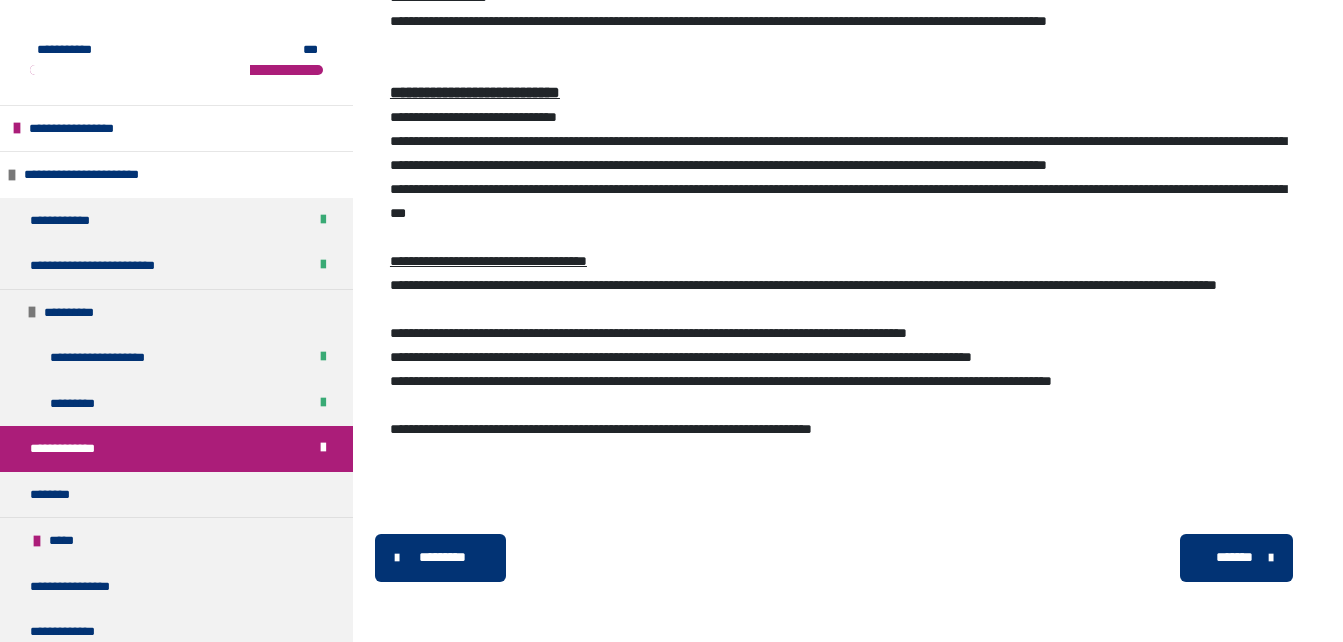 click on "*******" at bounding box center [1234, 557] 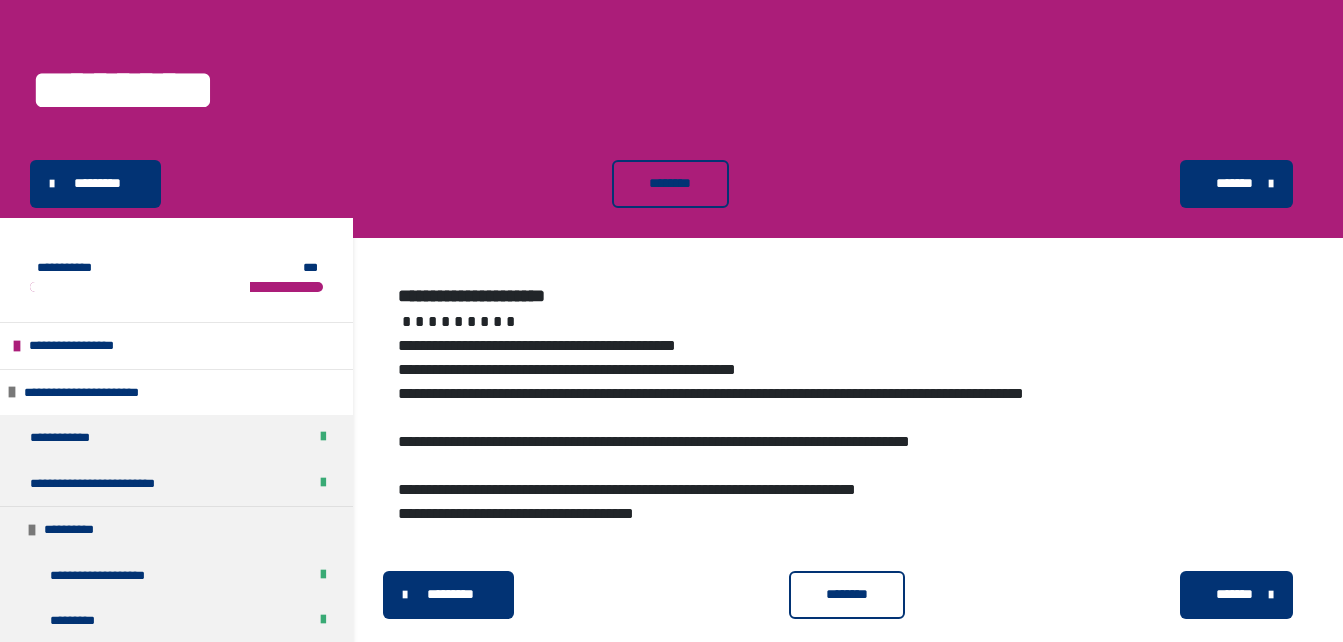 scroll, scrollTop: 53, scrollLeft: 0, axis: vertical 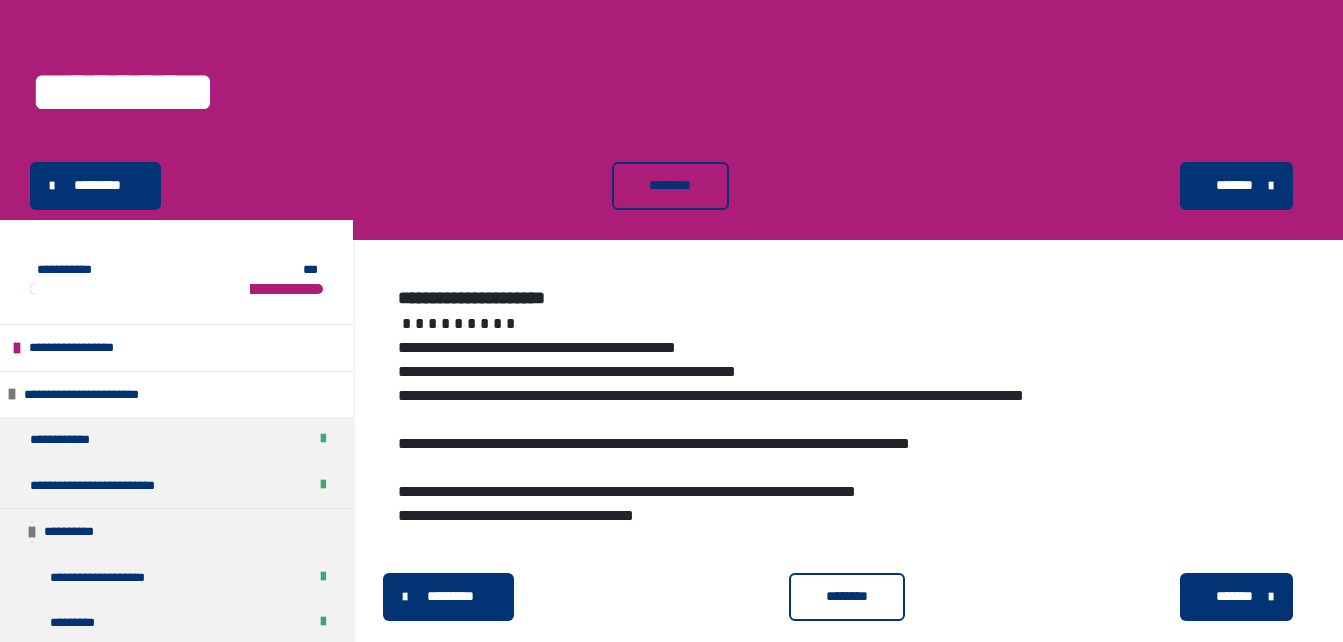 click on "********" at bounding box center [847, 596] 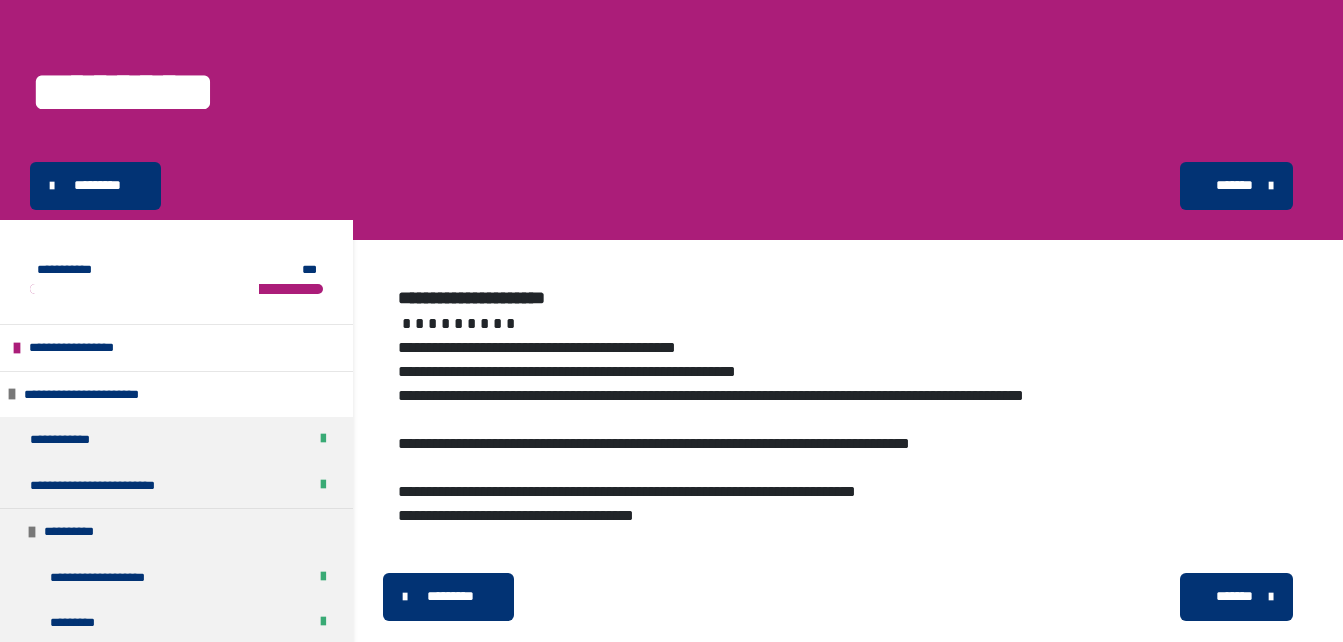 click on "*******" at bounding box center (1234, 596) 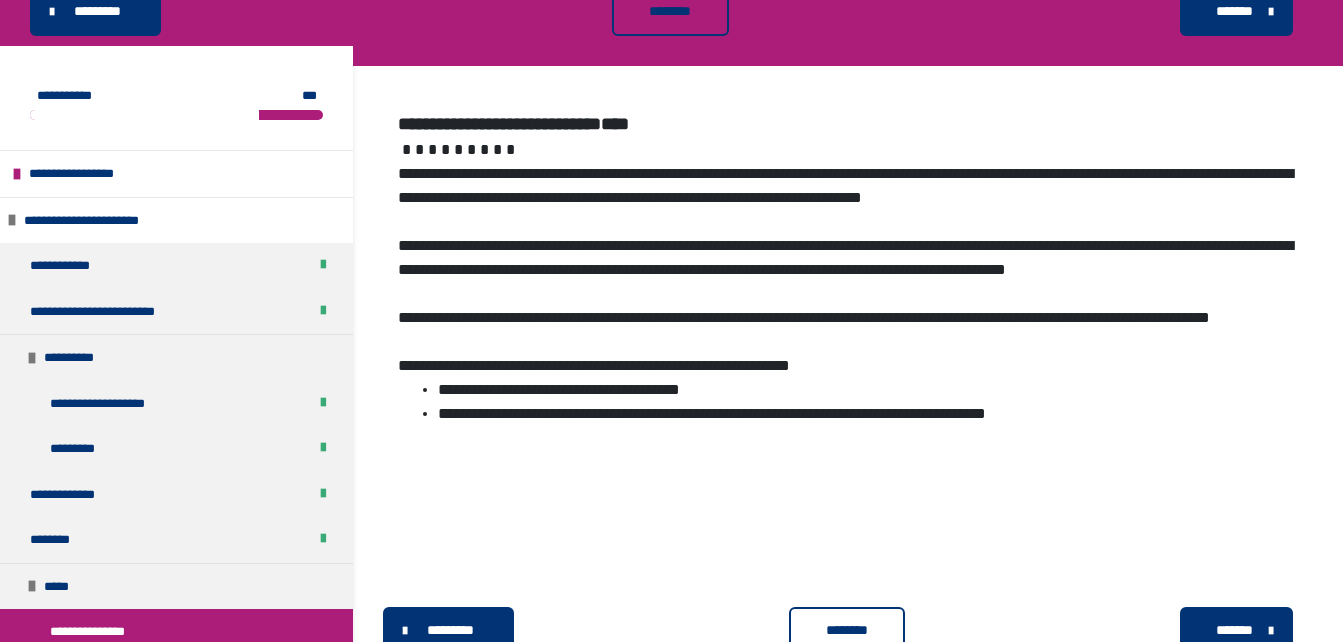 scroll, scrollTop: 353, scrollLeft: 0, axis: vertical 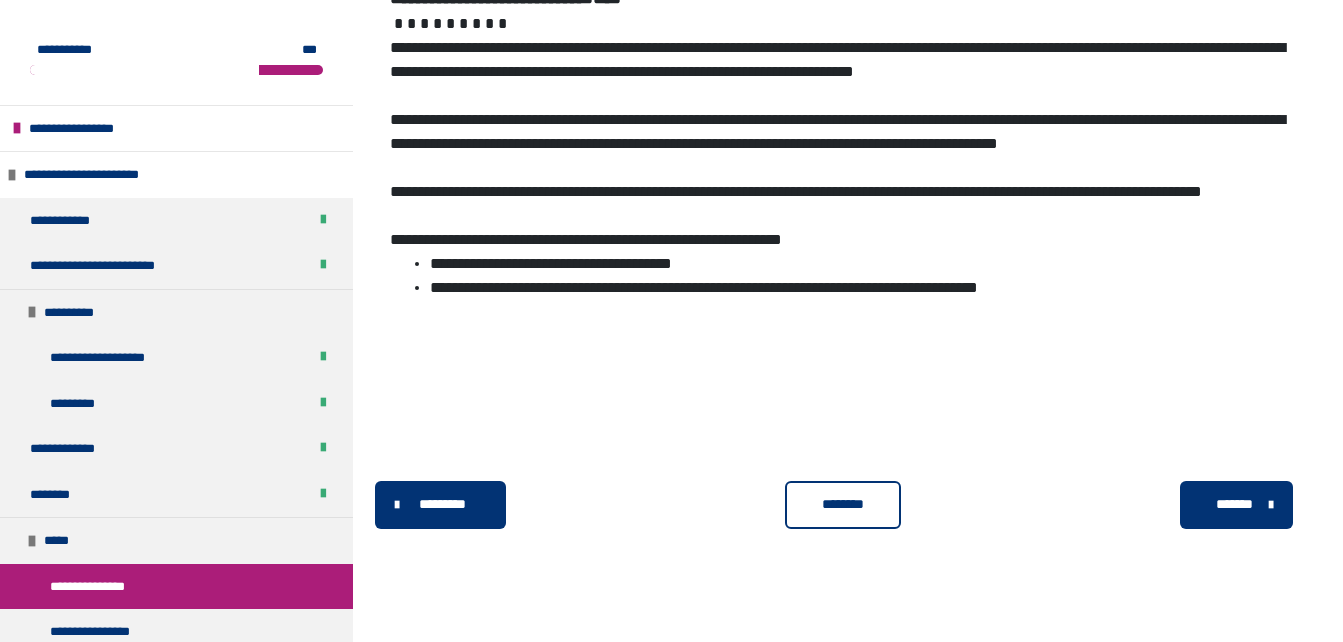 click on "********" at bounding box center (843, 504) 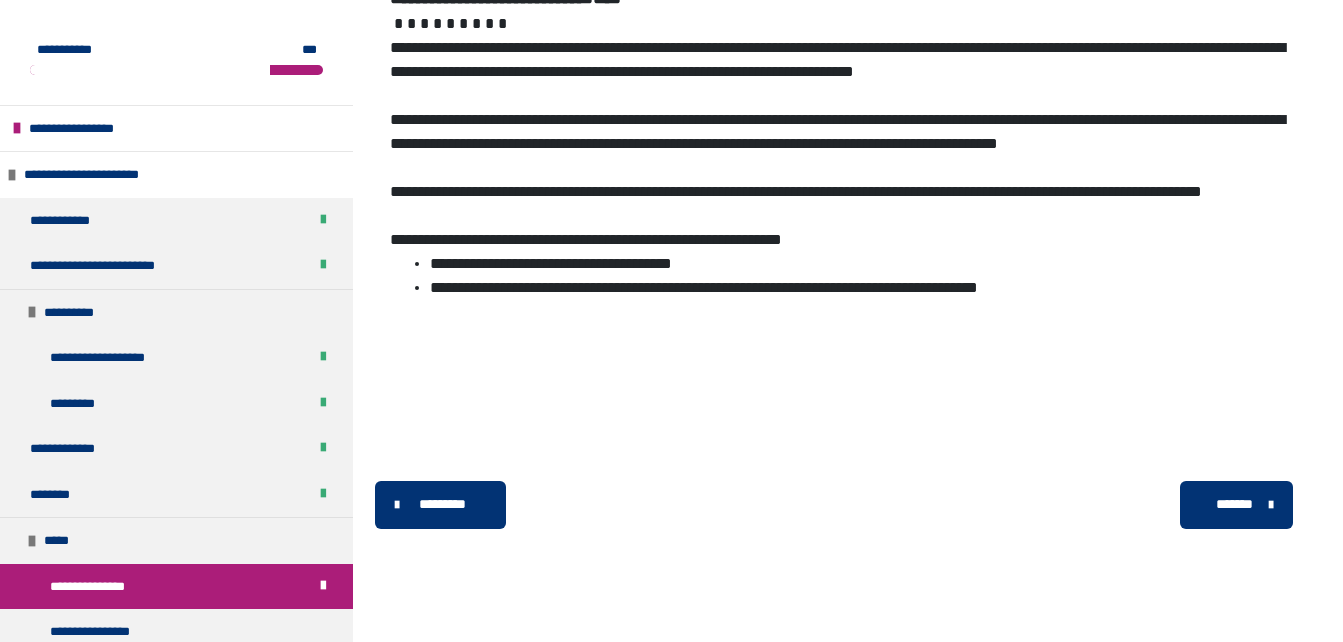 click on "*******" at bounding box center (1234, 504) 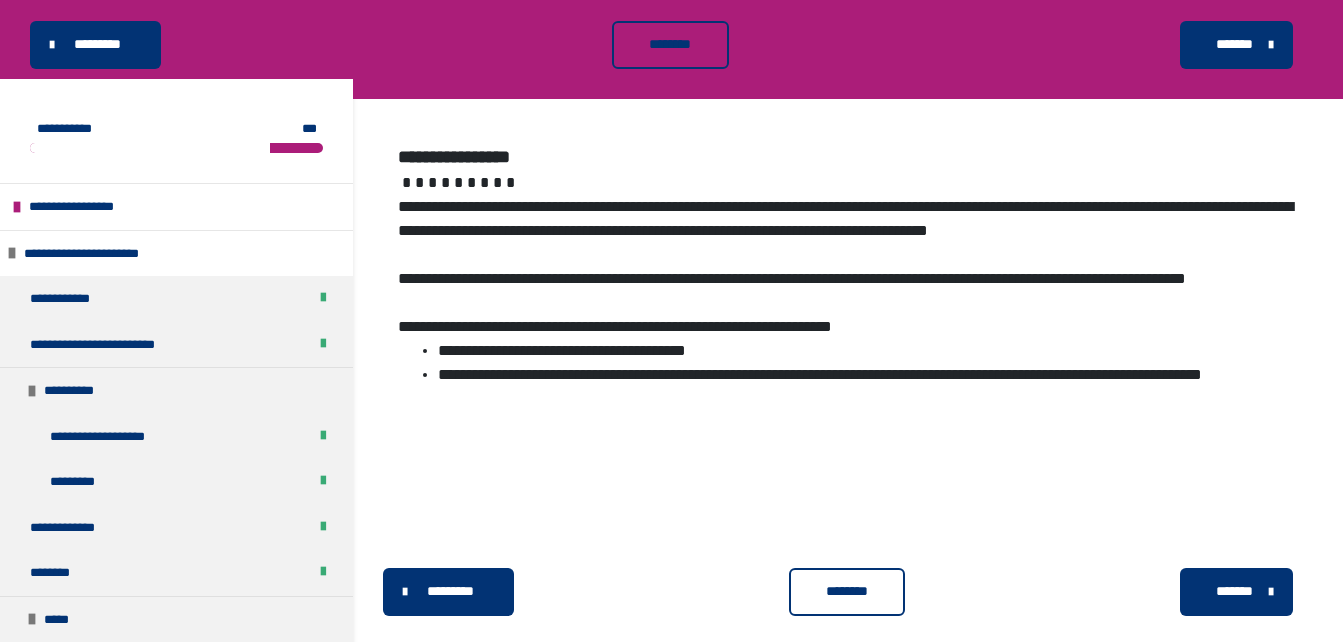scroll, scrollTop: 200, scrollLeft: 0, axis: vertical 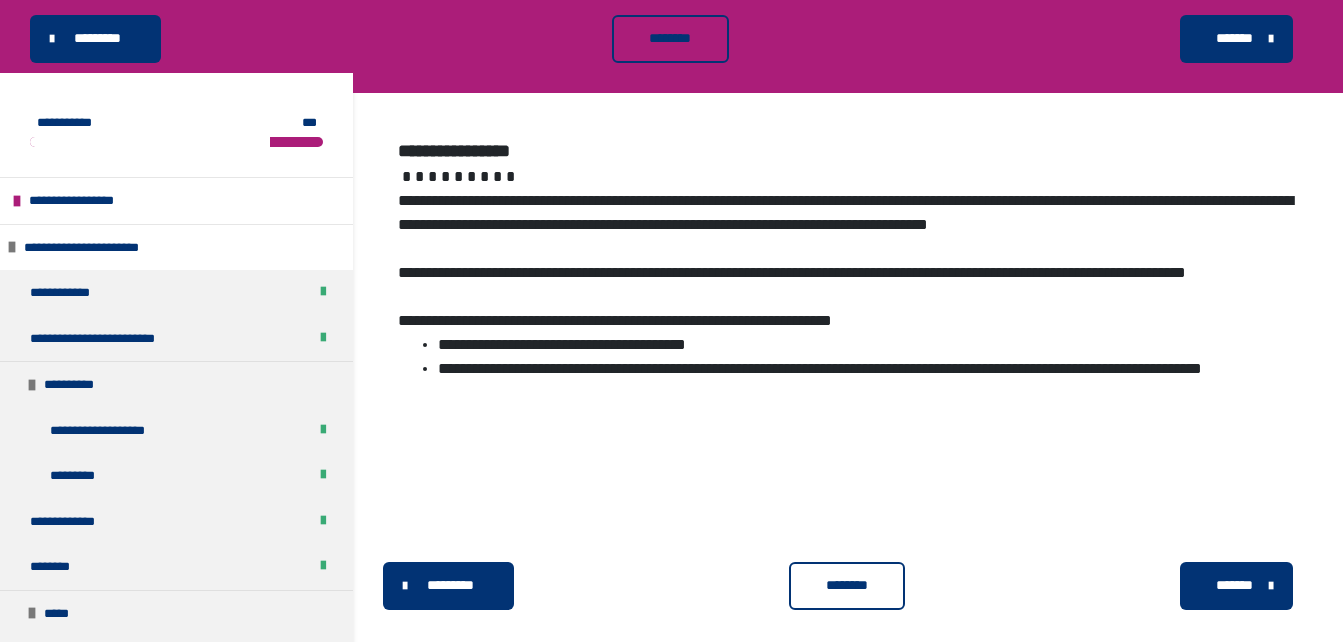 click on "********" at bounding box center [847, 585] 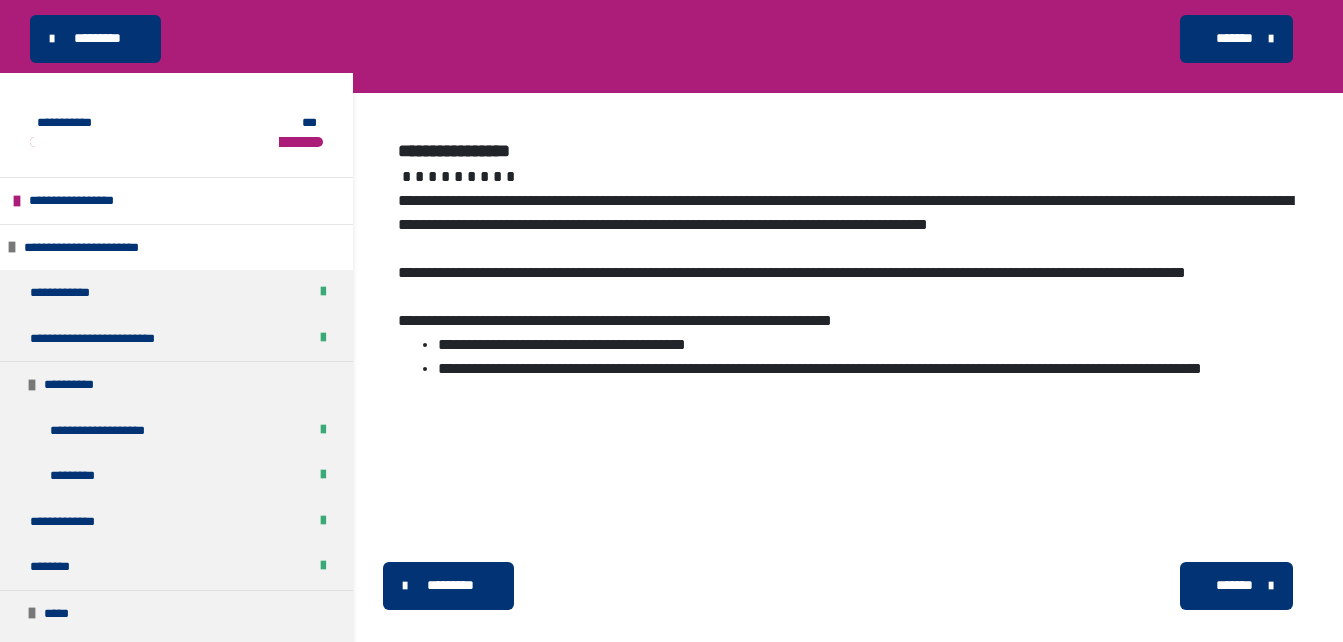 click on "*******" at bounding box center [1234, 585] 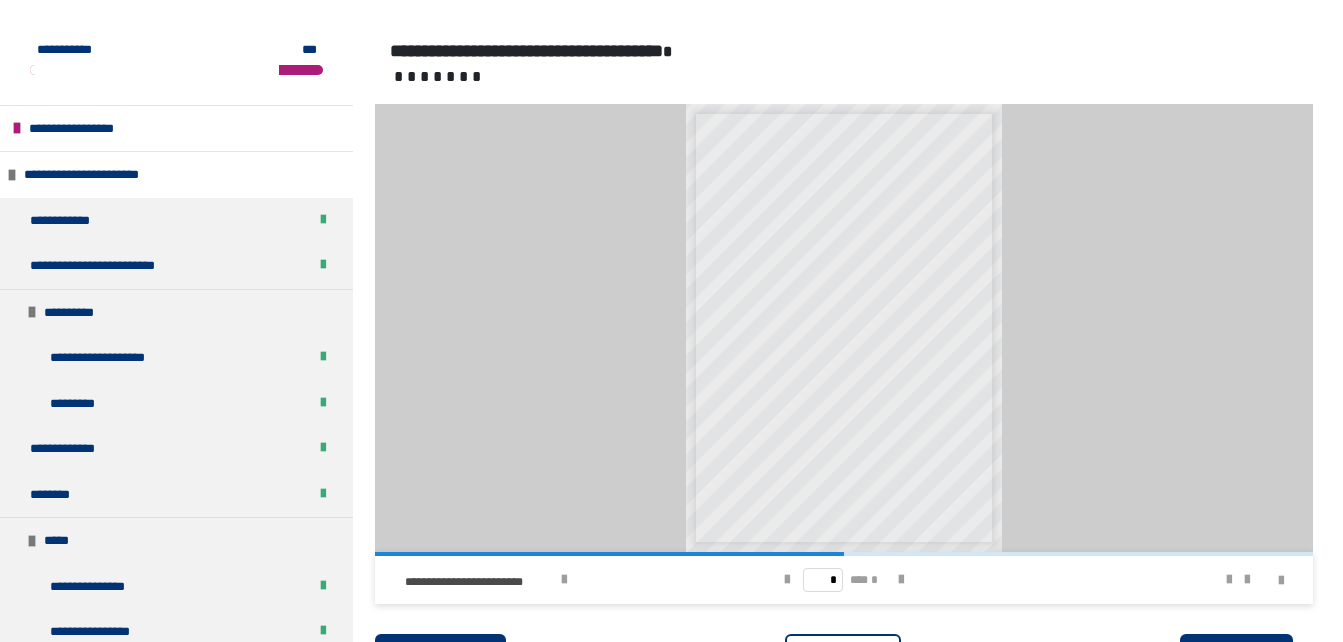 scroll, scrollTop: 400, scrollLeft: 0, axis: vertical 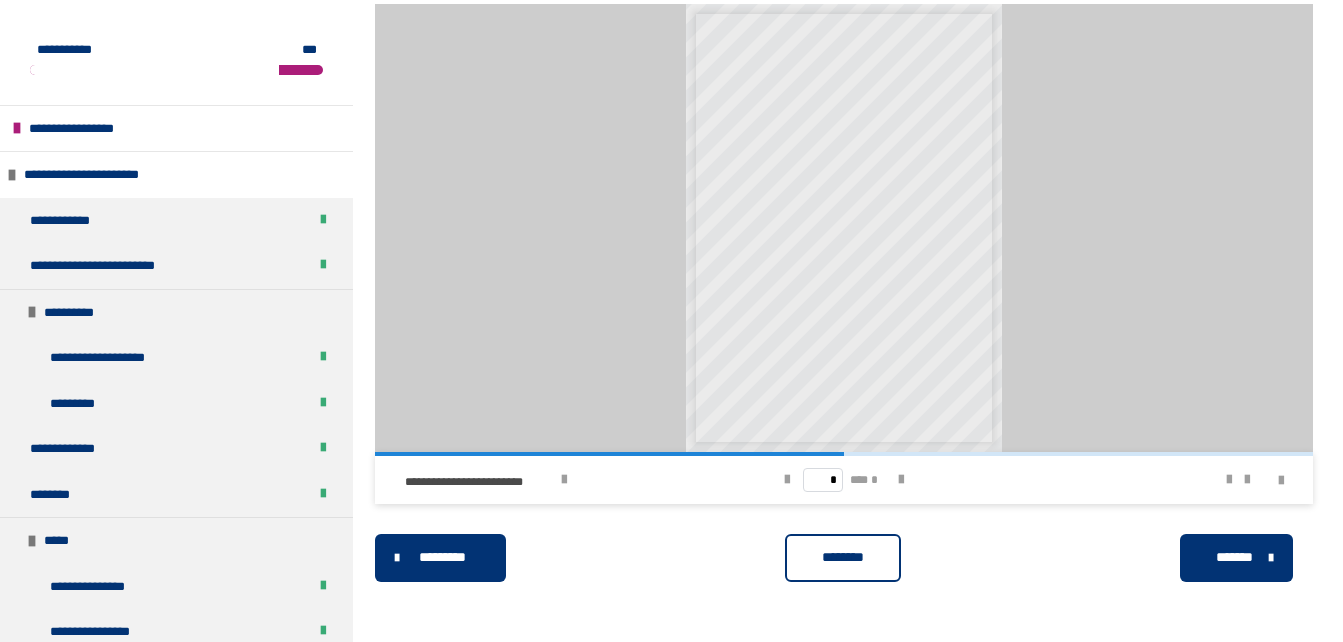click on "********" at bounding box center [843, 557] 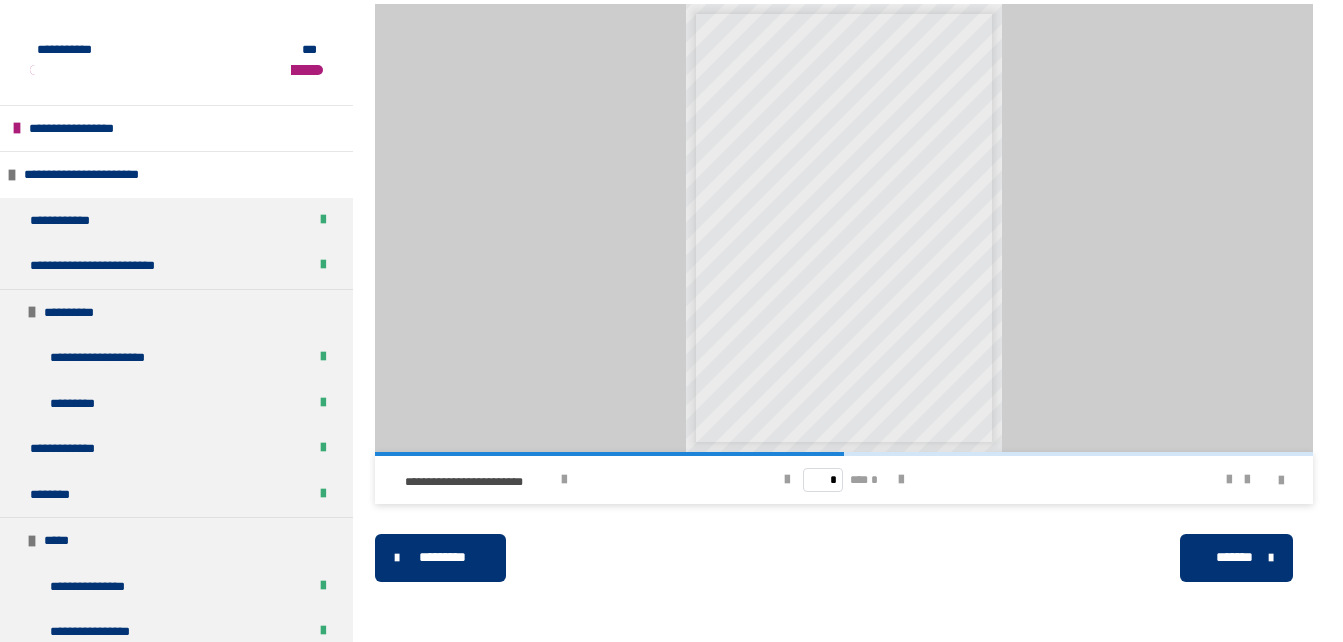 click on "*******" at bounding box center [1234, 557] 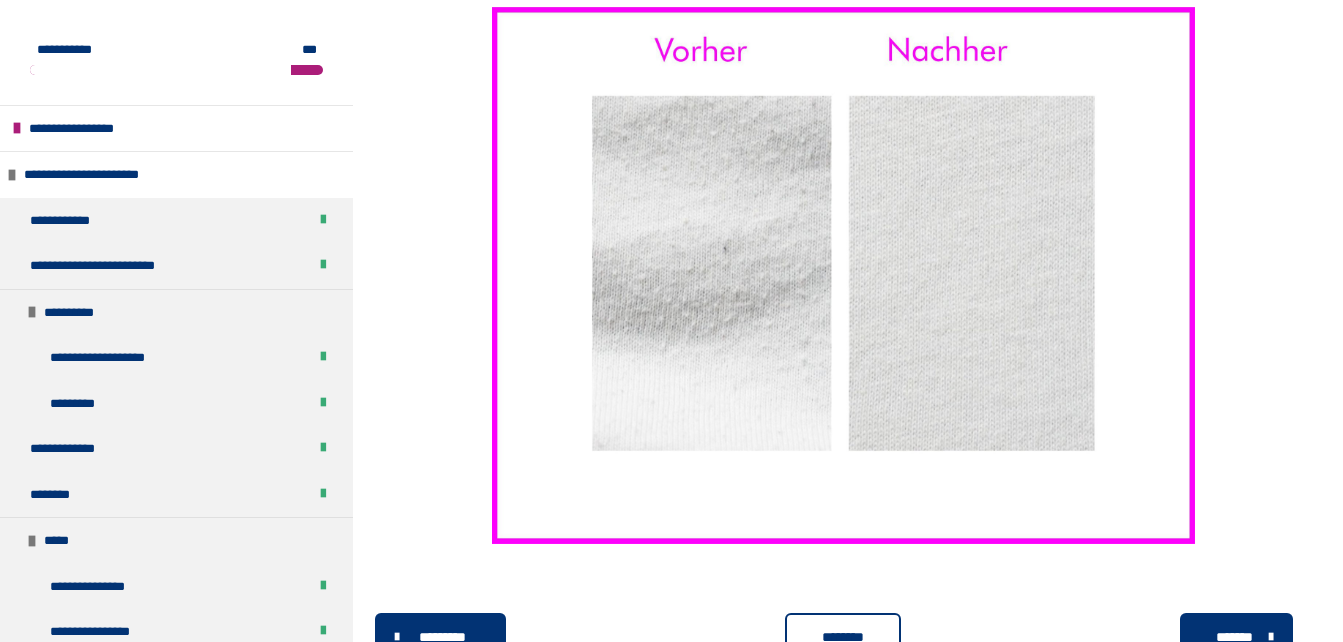 scroll, scrollTop: 1866, scrollLeft: 0, axis: vertical 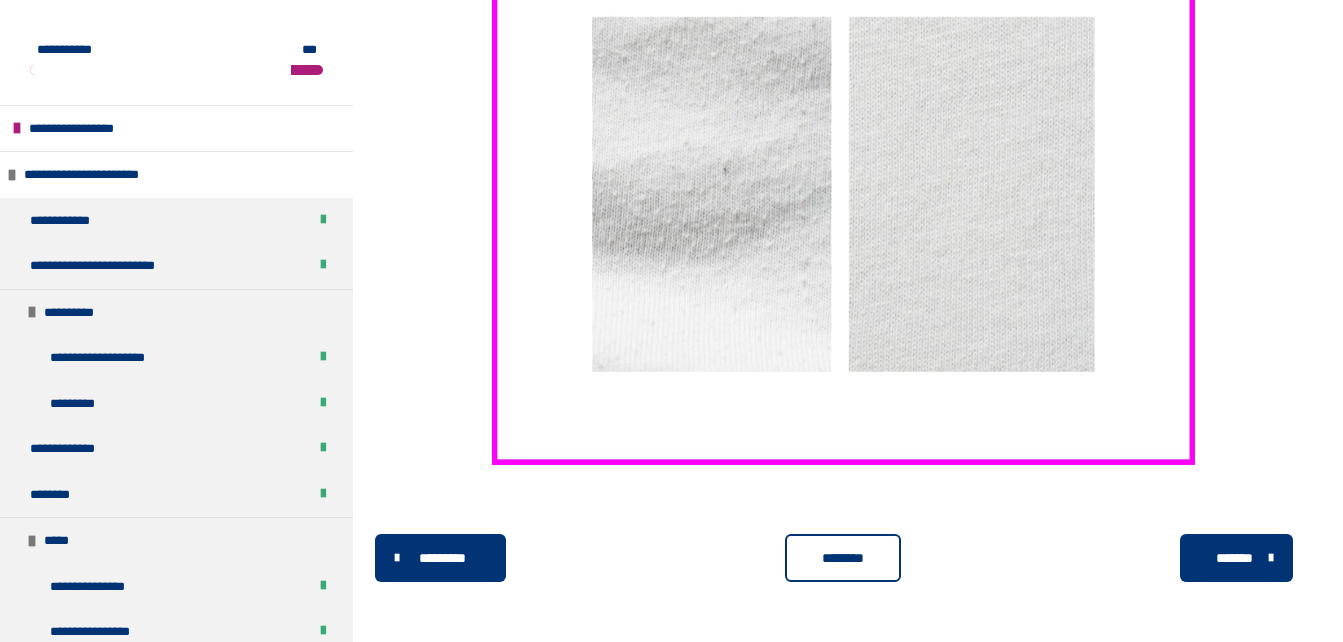 click on "********" at bounding box center [843, 558] 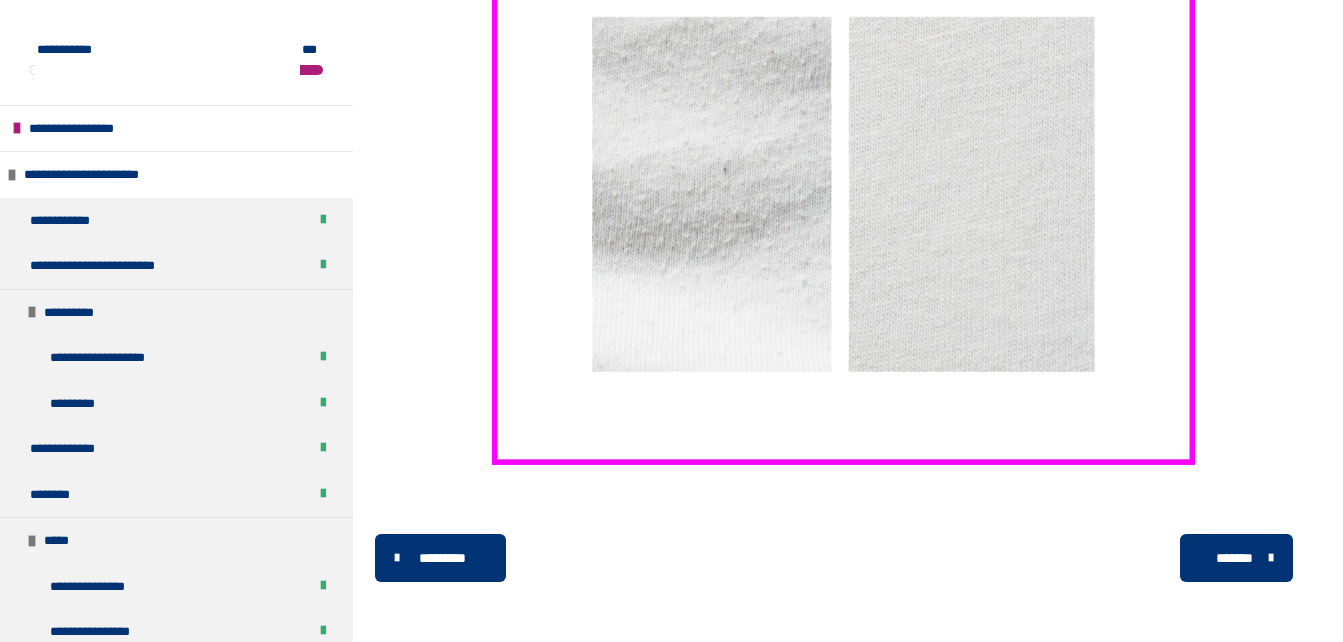 click on "*******" at bounding box center [1234, 558] 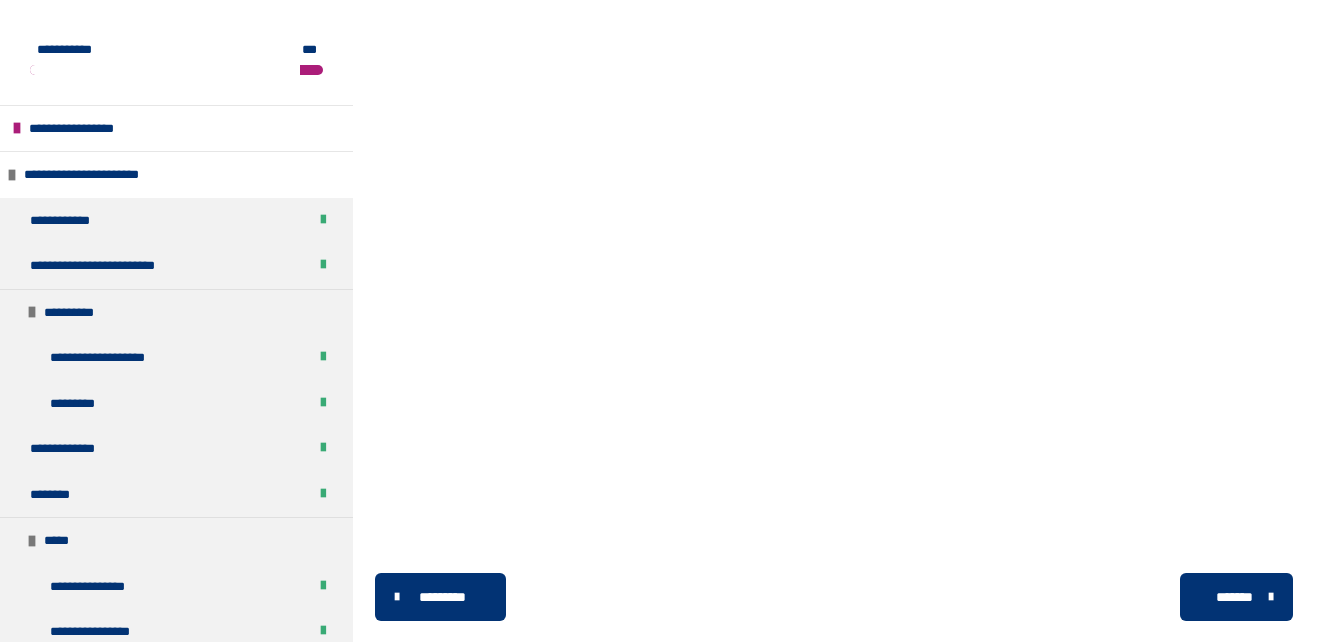 scroll, scrollTop: 2229, scrollLeft: 0, axis: vertical 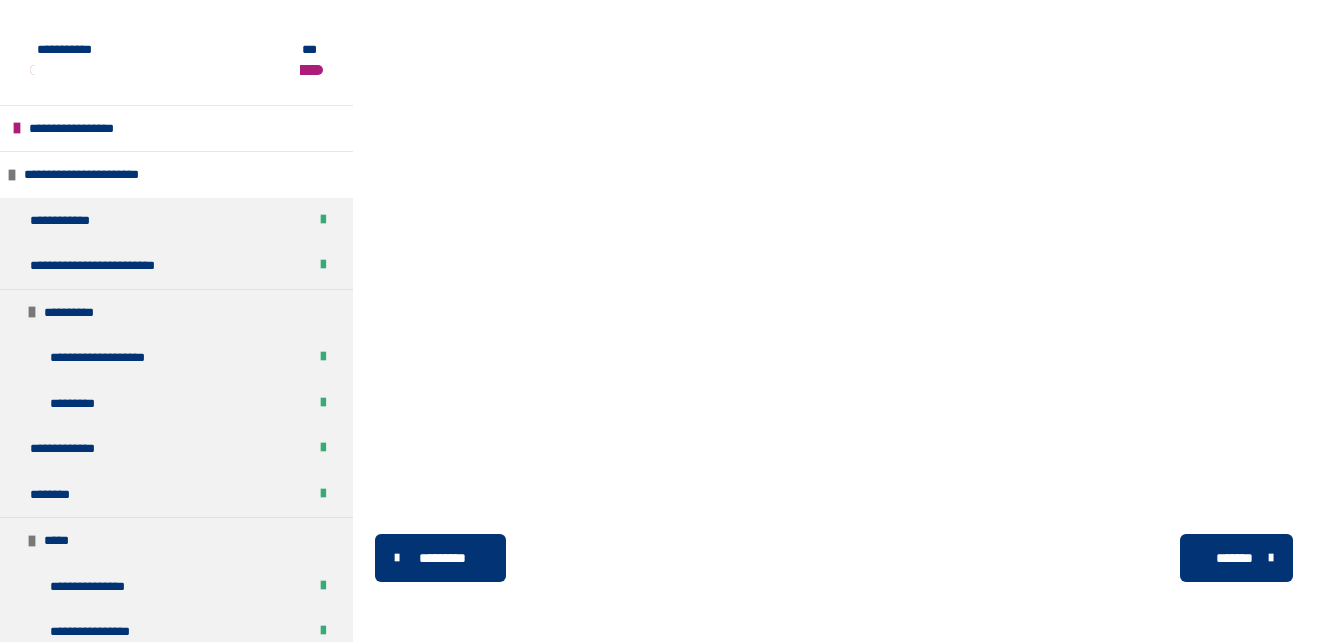 click on "*******" at bounding box center (1234, 558) 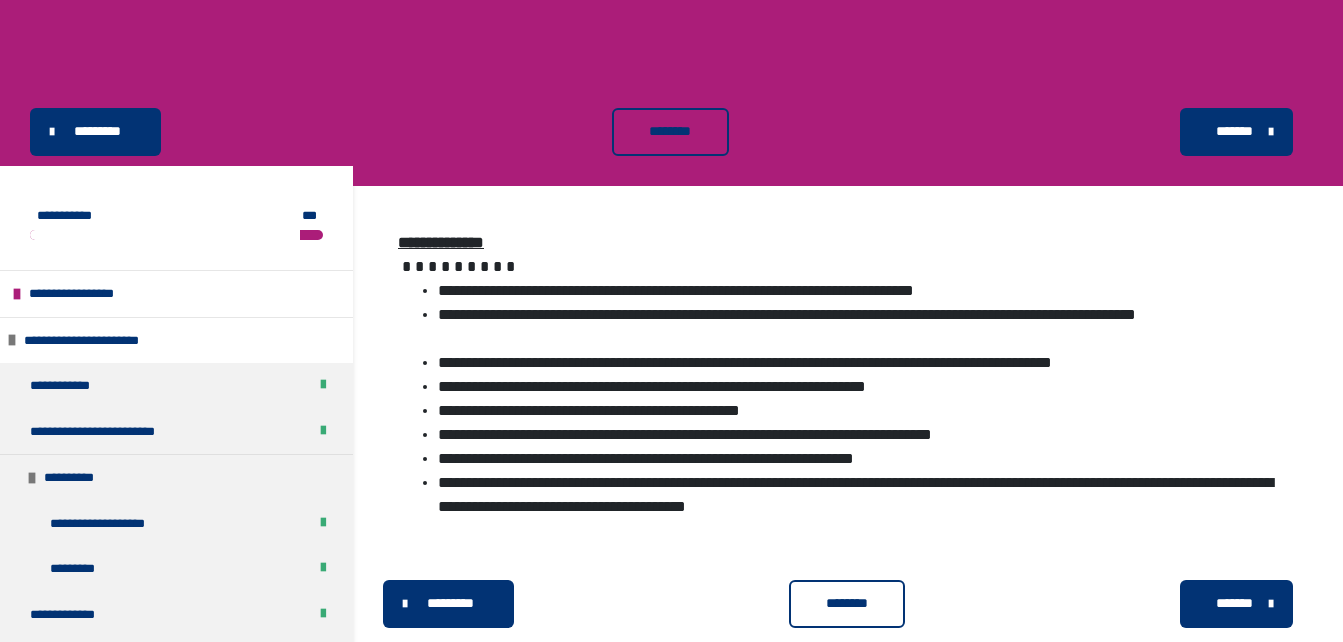 scroll, scrollTop: 389, scrollLeft: 0, axis: vertical 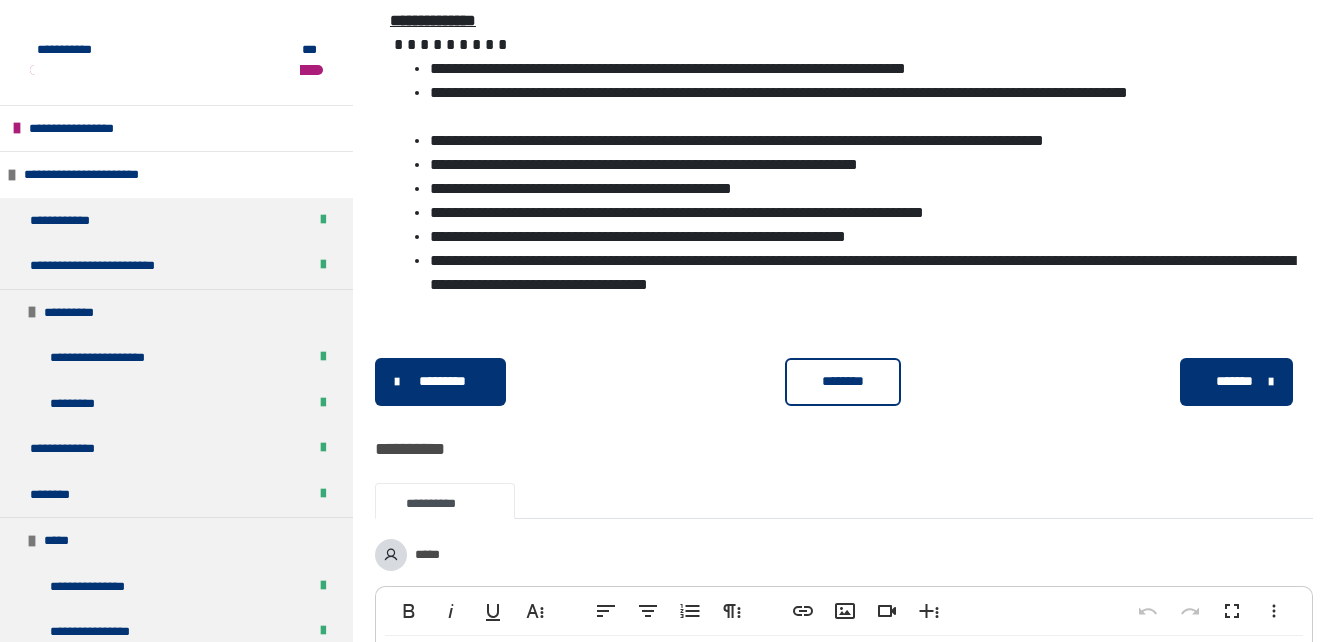 click on "********" at bounding box center [843, 381] 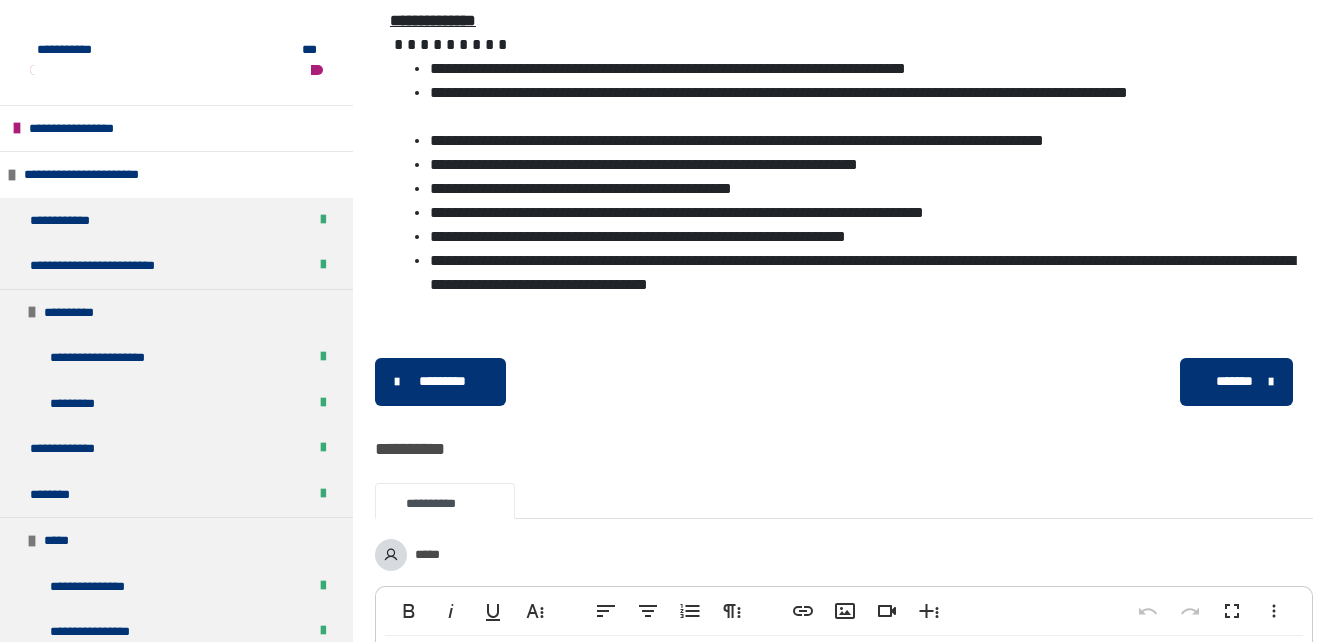 click on "*******" at bounding box center (1234, 381) 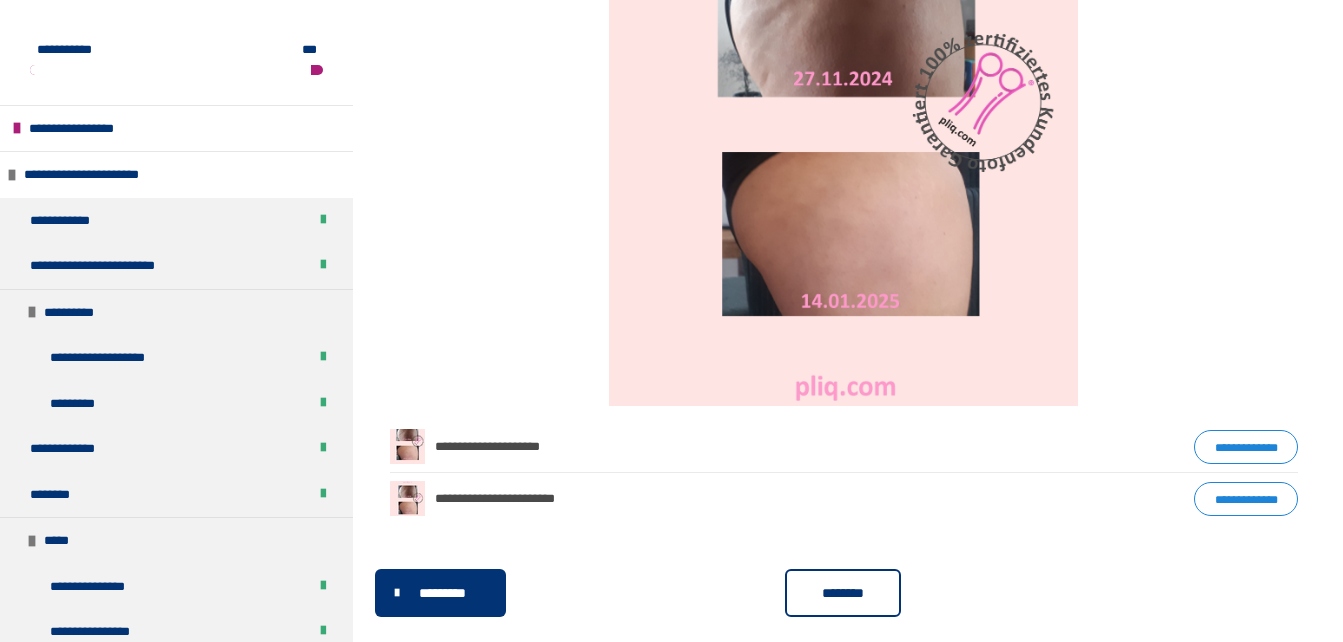 scroll, scrollTop: 589, scrollLeft: 0, axis: vertical 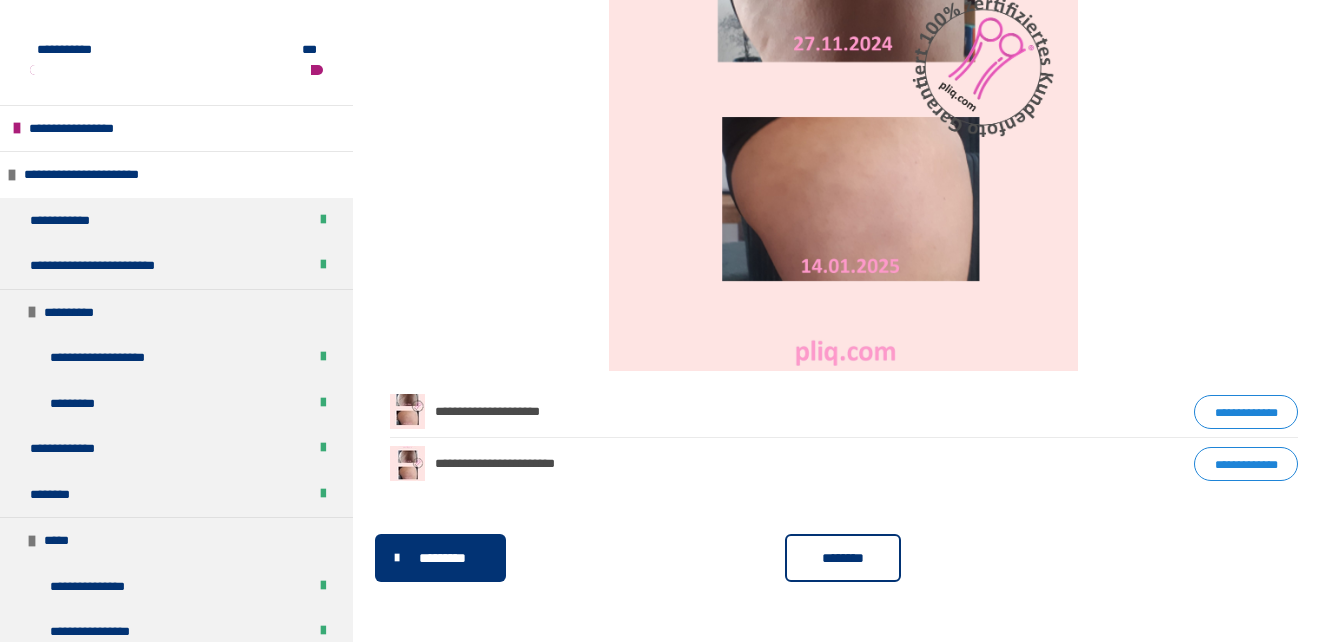 click on "********" at bounding box center [843, 558] 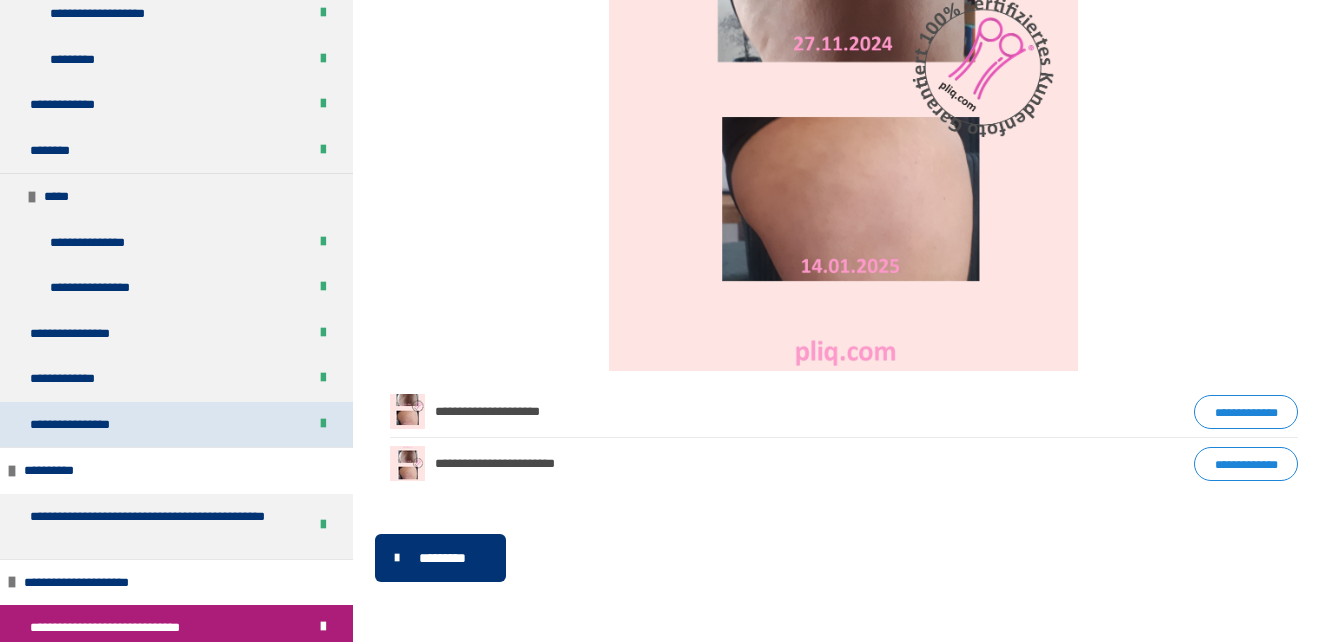 scroll, scrollTop: 348, scrollLeft: 0, axis: vertical 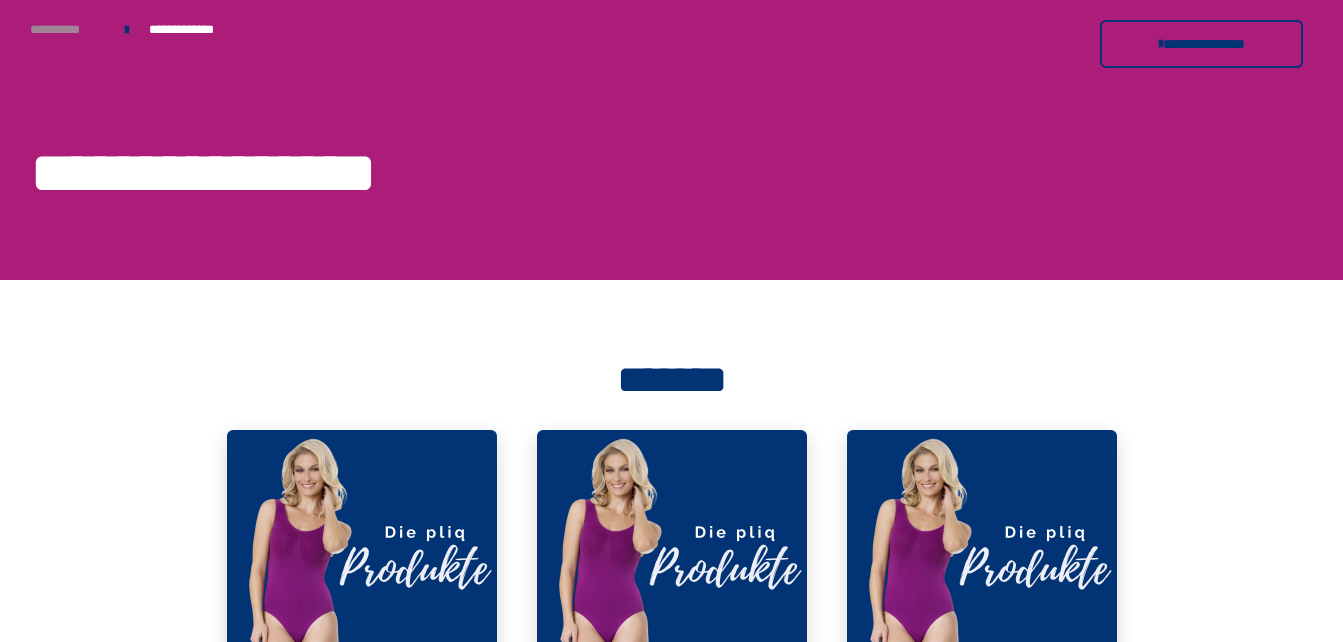click on "**********" at bounding box center [67, 30] 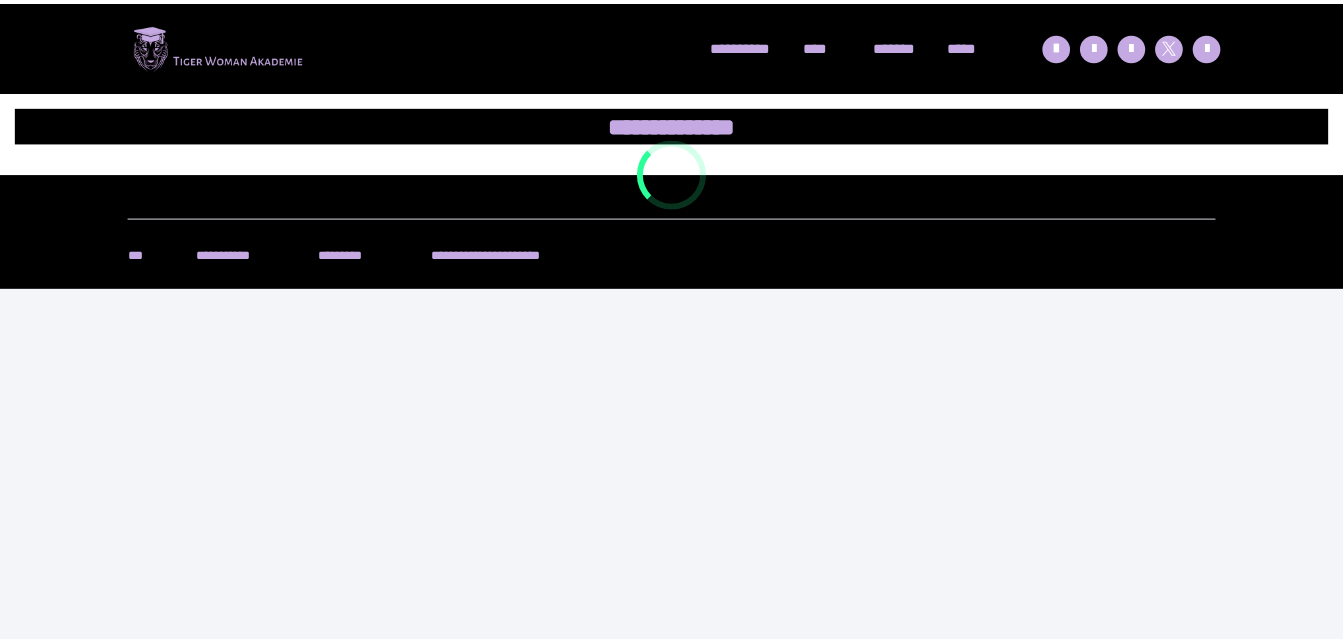 scroll, scrollTop: 0, scrollLeft: 0, axis: both 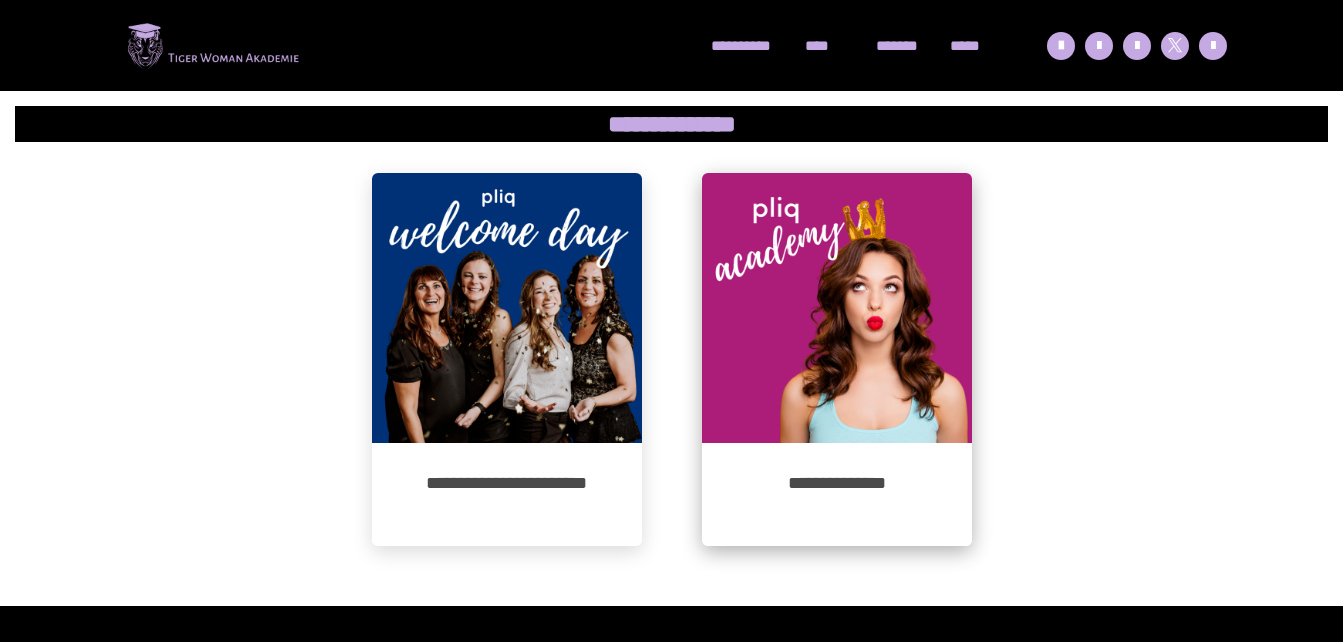 click at bounding box center [837, 308] 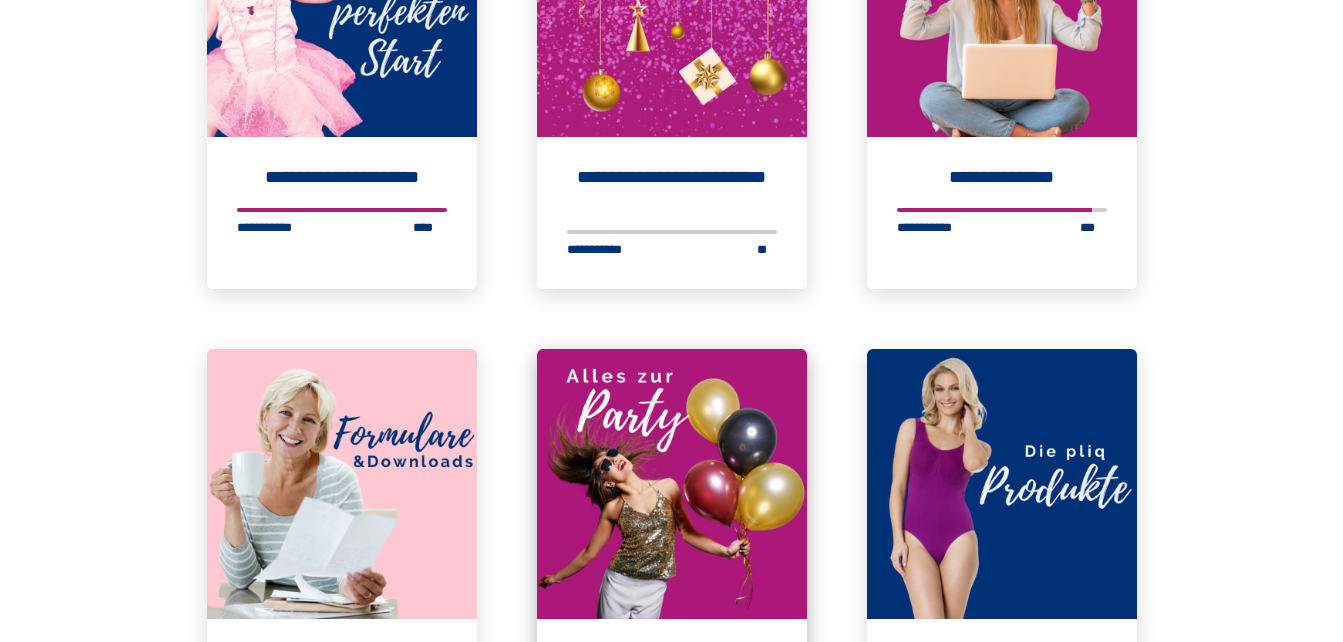scroll, scrollTop: 4200, scrollLeft: 0, axis: vertical 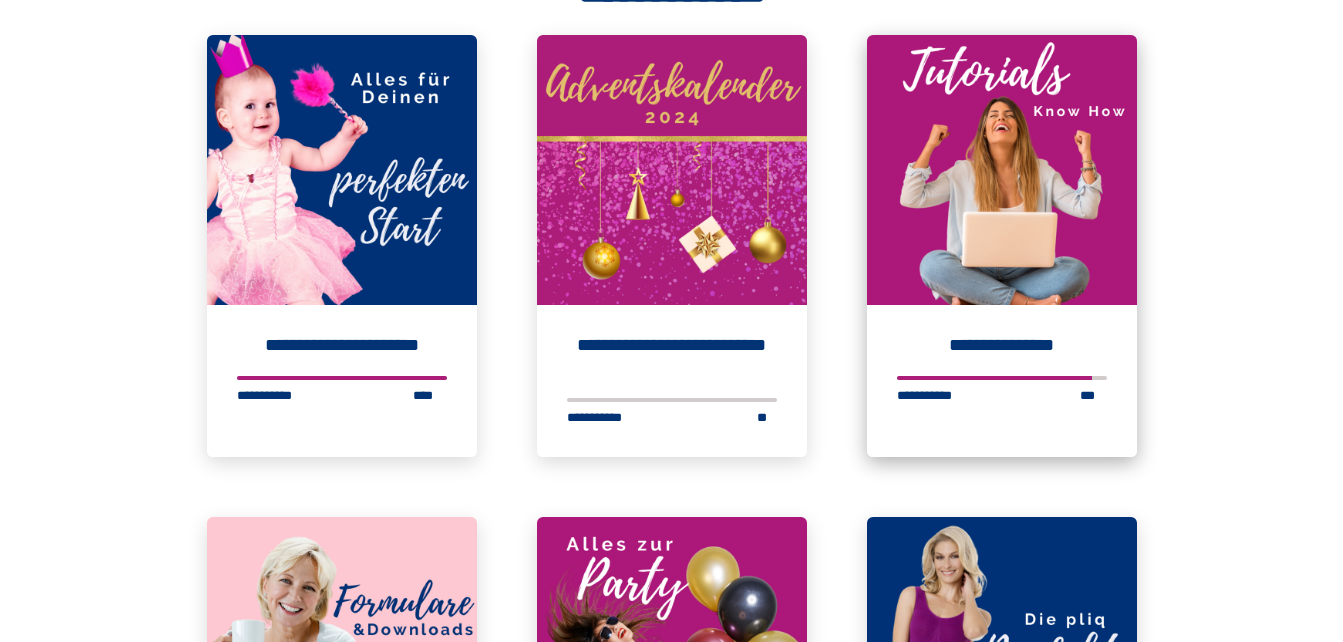 click at bounding box center (1002, 170) 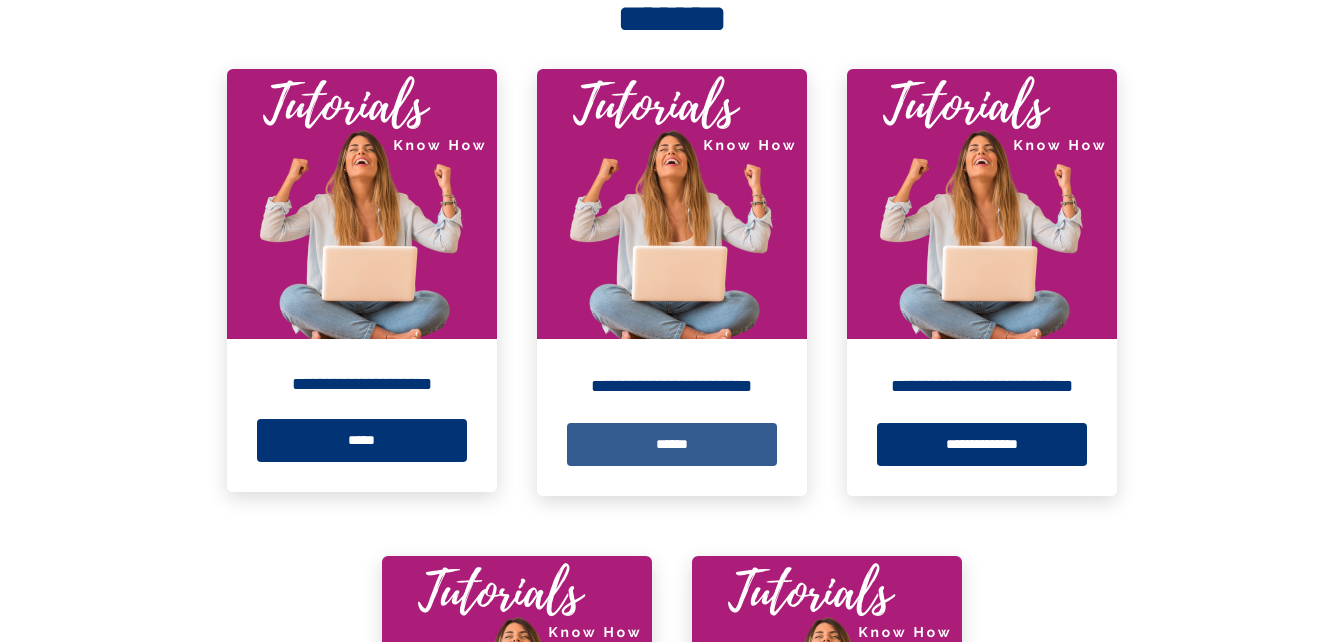 scroll, scrollTop: 362, scrollLeft: 0, axis: vertical 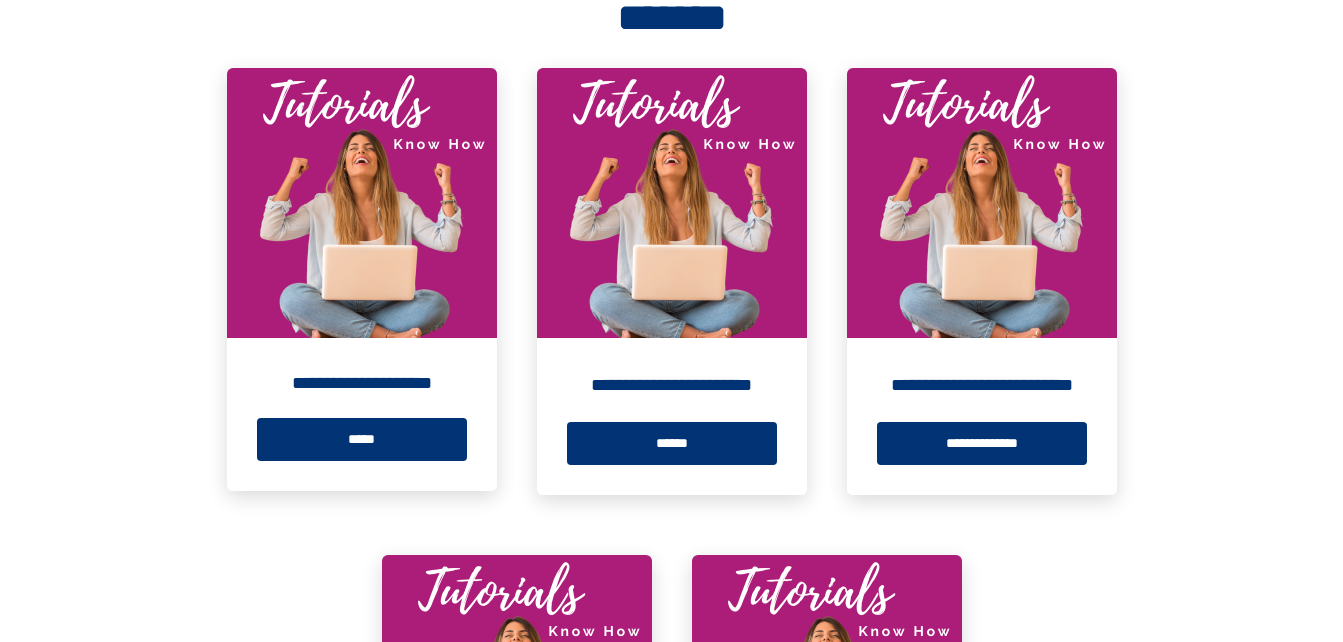 click at bounding box center (362, 203) 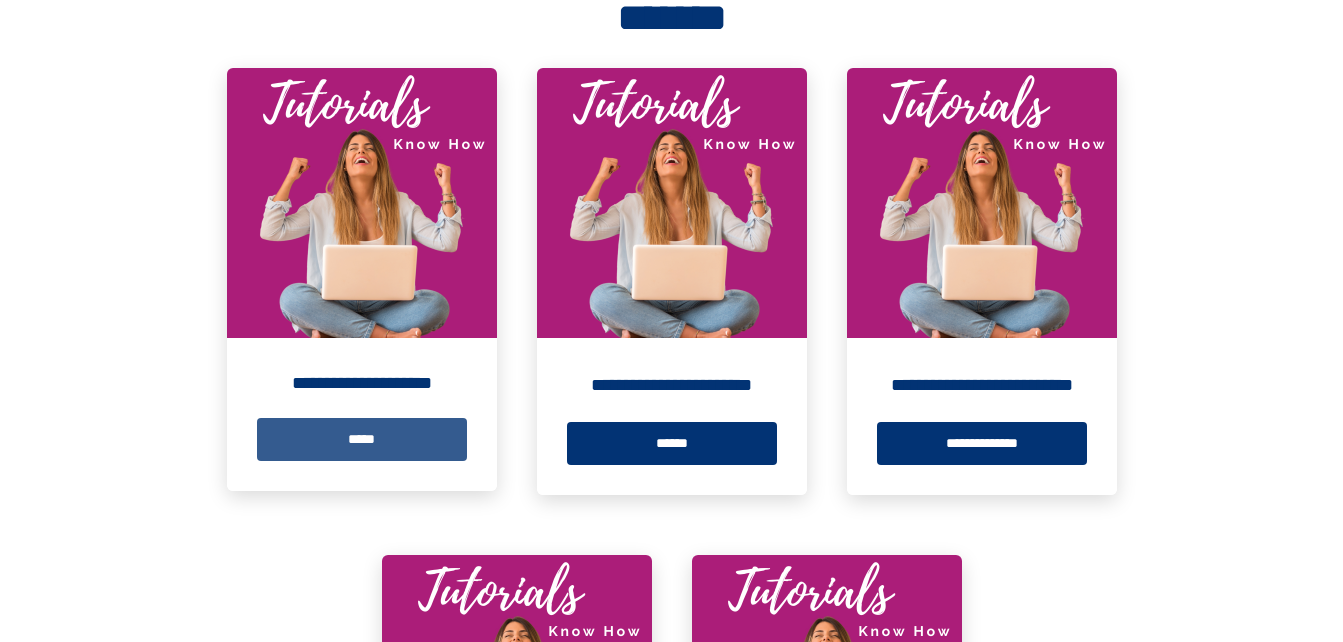 click on "*****" at bounding box center [362, 439] 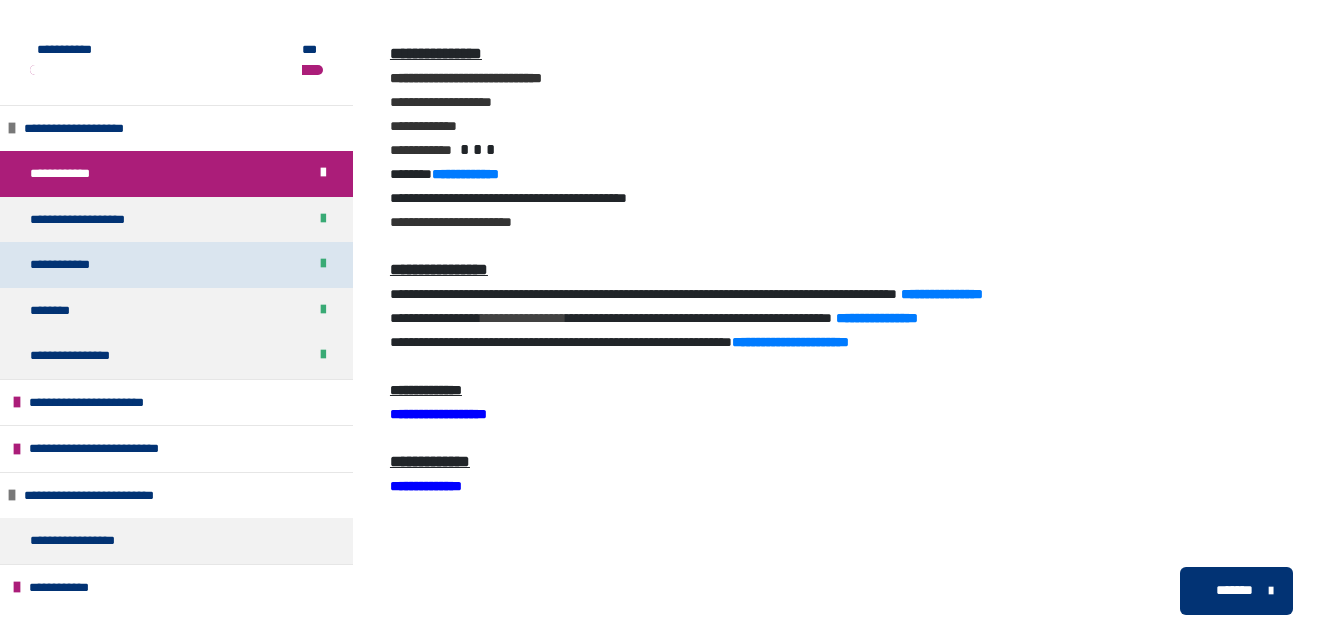 scroll, scrollTop: 400, scrollLeft: 0, axis: vertical 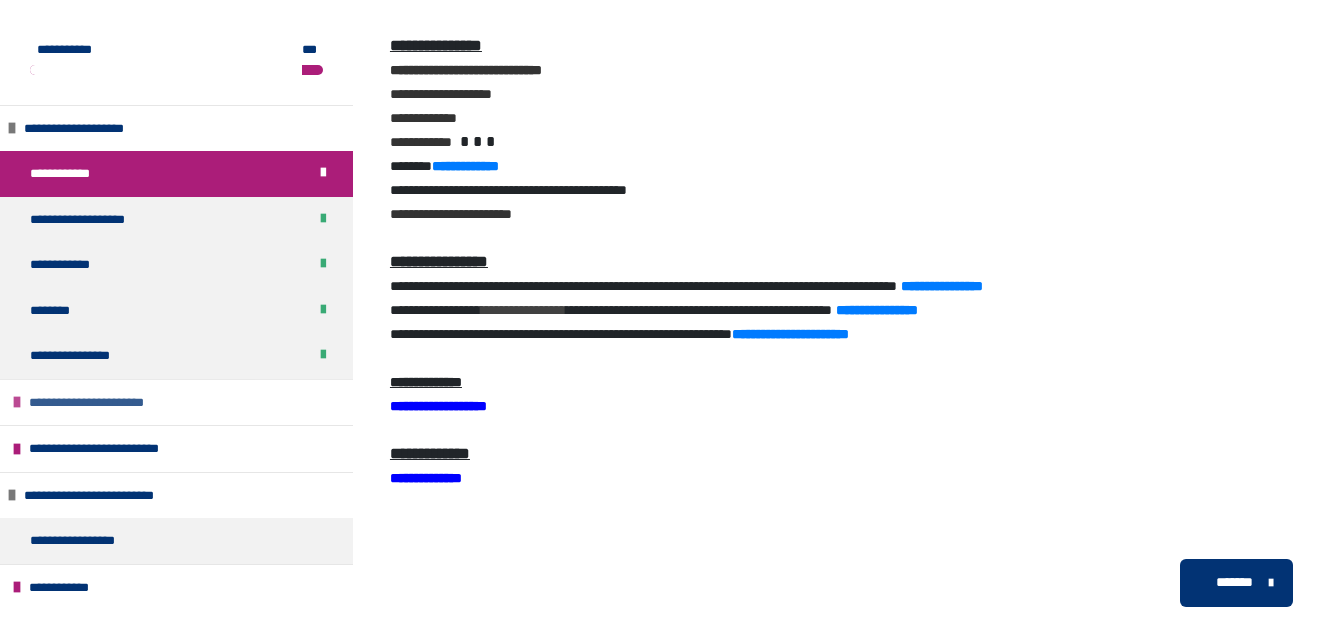 click on "**********" at bounding box center [105, 403] 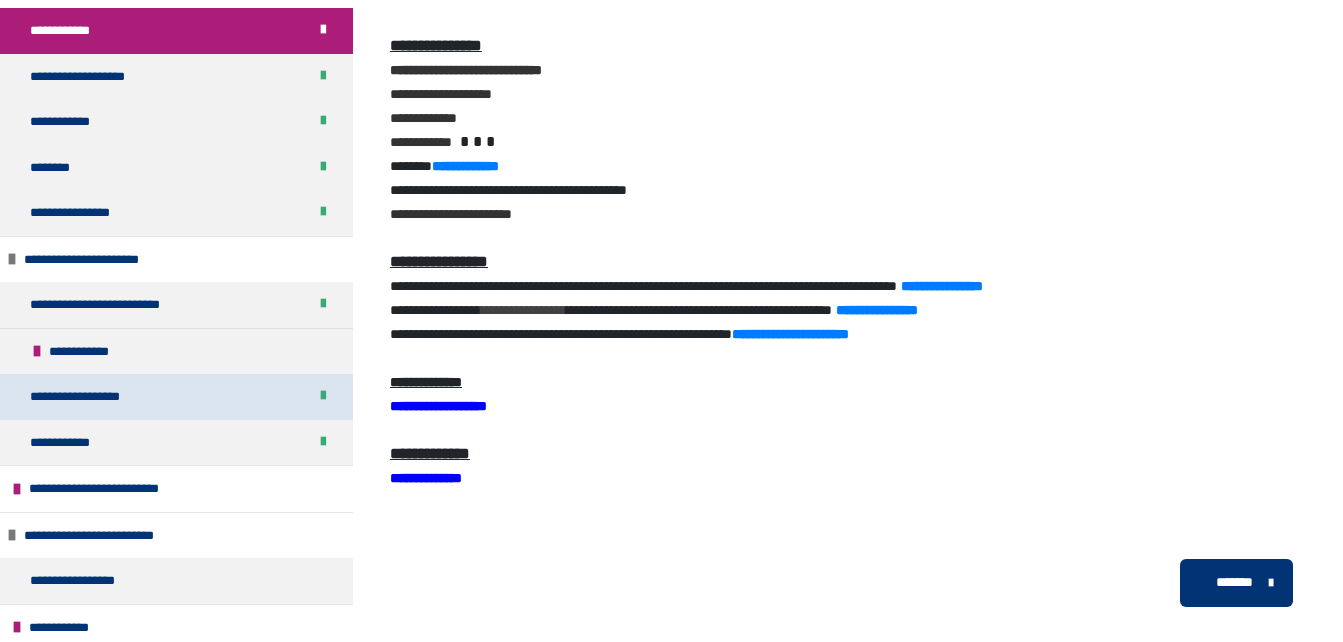 scroll, scrollTop: 146, scrollLeft: 0, axis: vertical 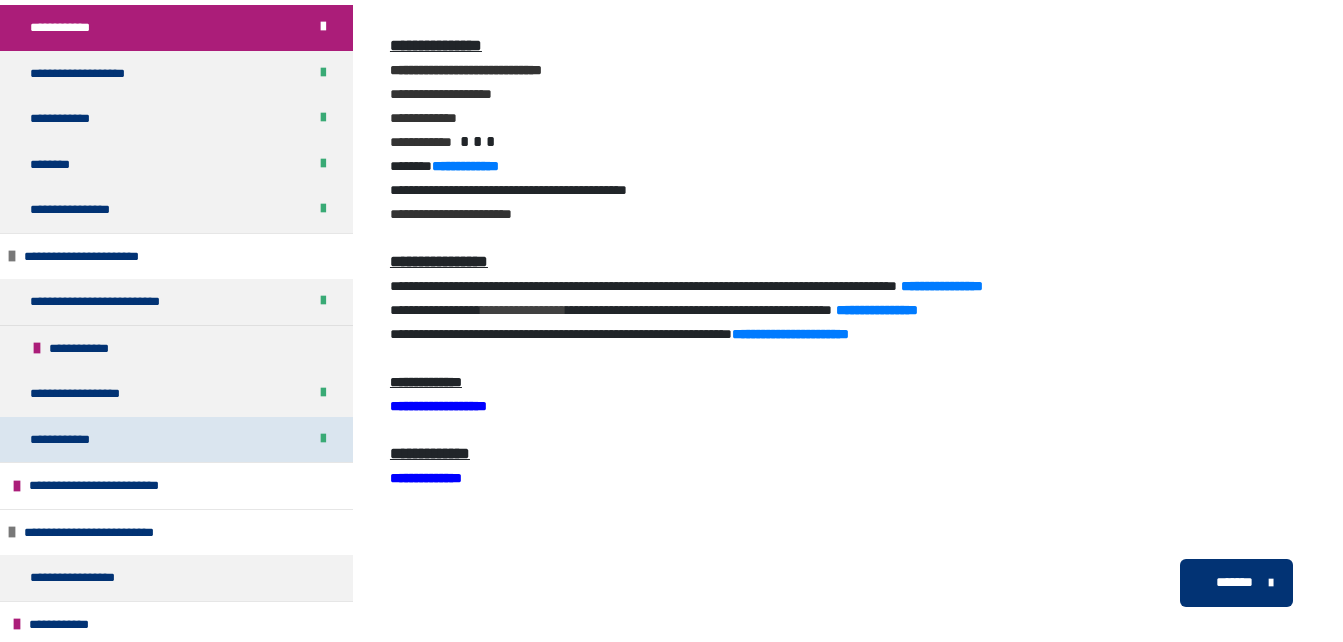 click on "**********" at bounding box center (76, 440) 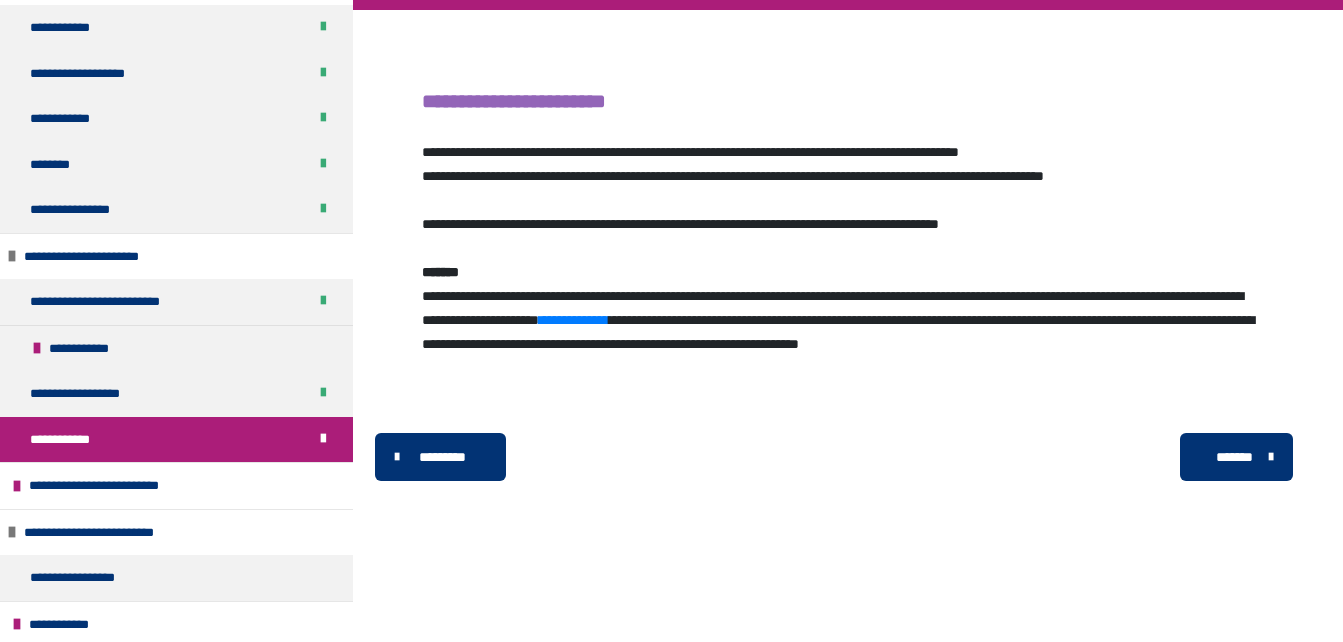 scroll, scrollTop: 210, scrollLeft: 0, axis: vertical 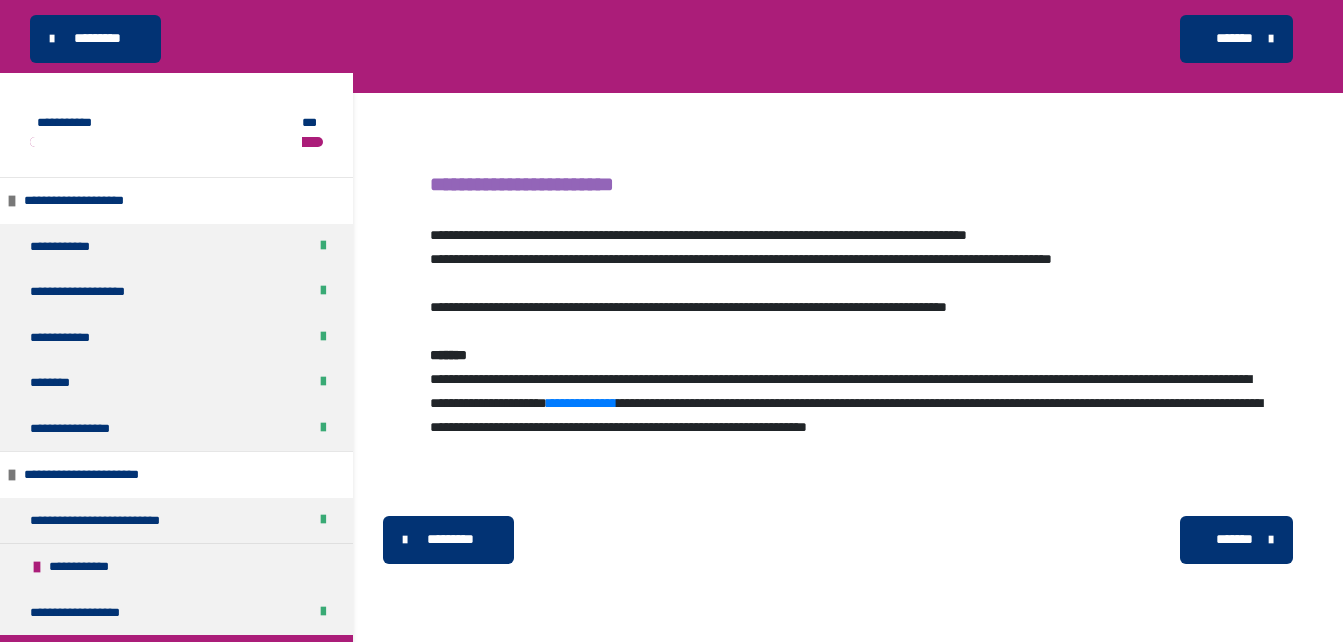 click on "*******" at bounding box center [1234, 539] 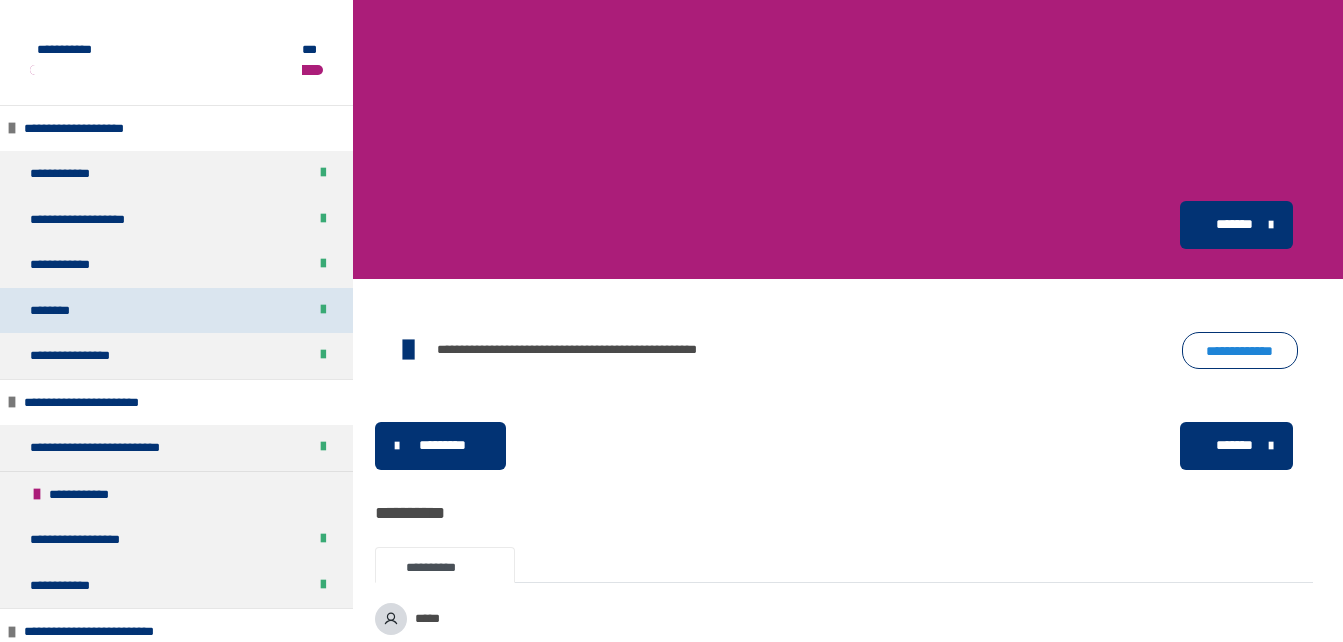 scroll, scrollTop: 0, scrollLeft: 0, axis: both 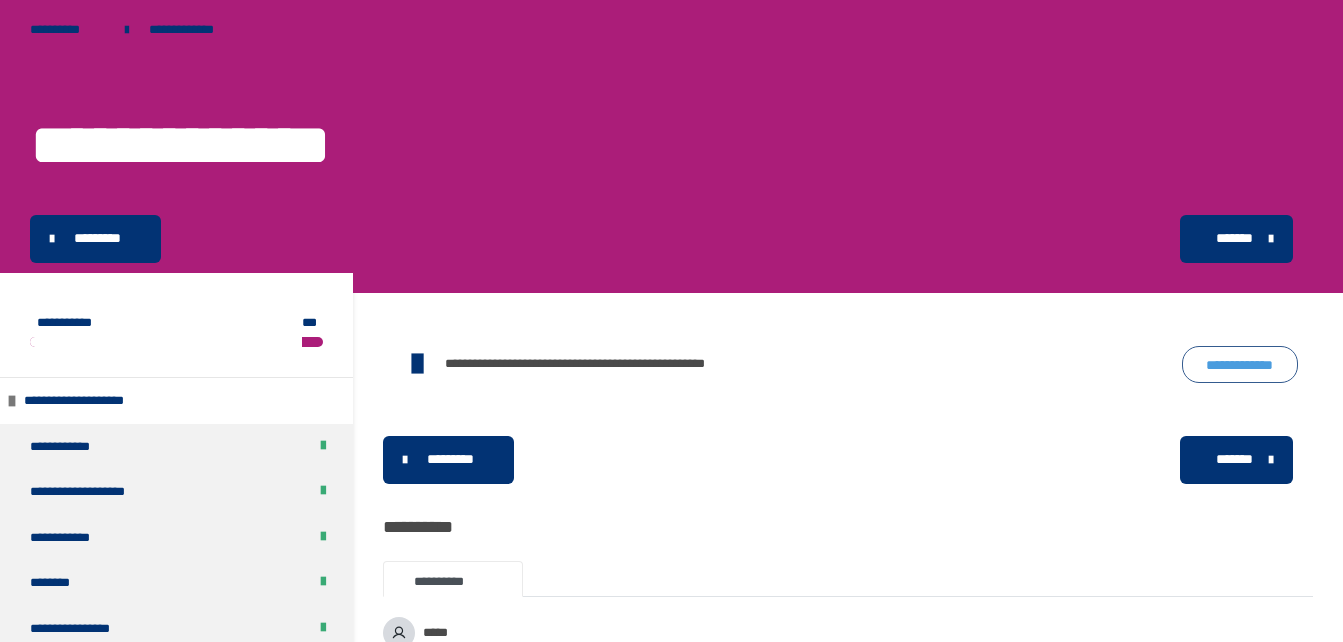 click on "**********" at bounding box center (1240, 364) 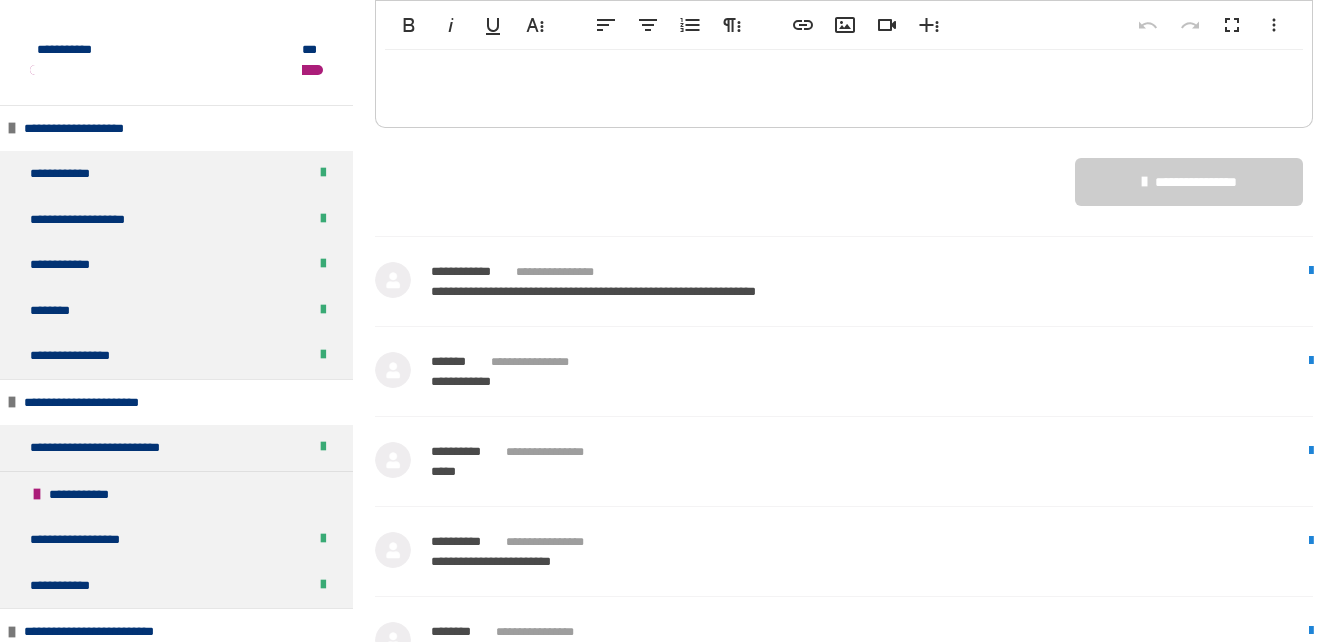 scroll, scrollTop: 700, scrollLeft: 0, axis: vertical 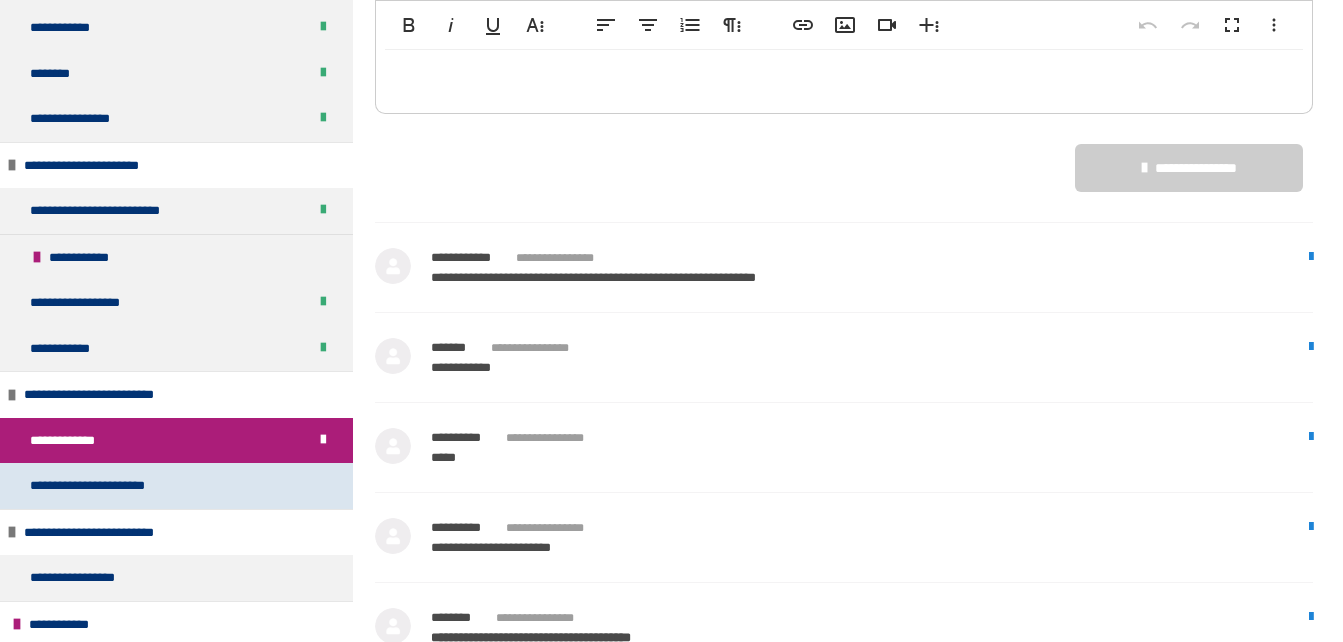 click on "**********" at bounding box center (108, 486) 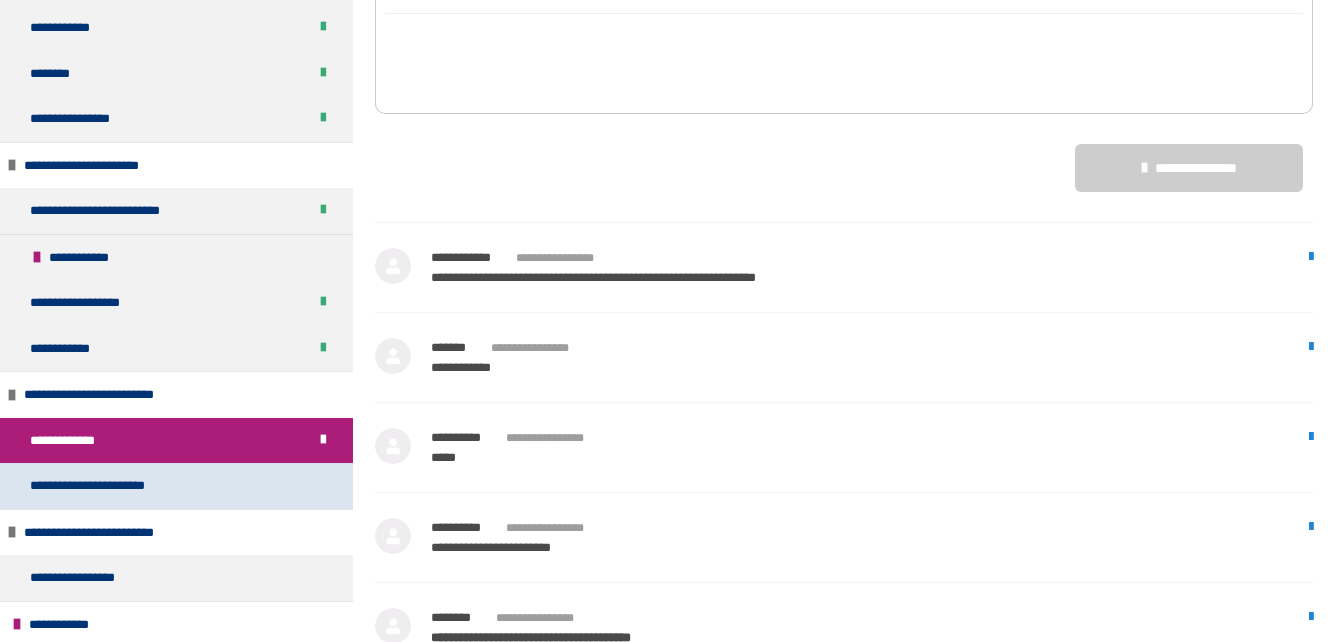 scroll, scrollTop: 283, scrollLeft: 0, axis: vertical 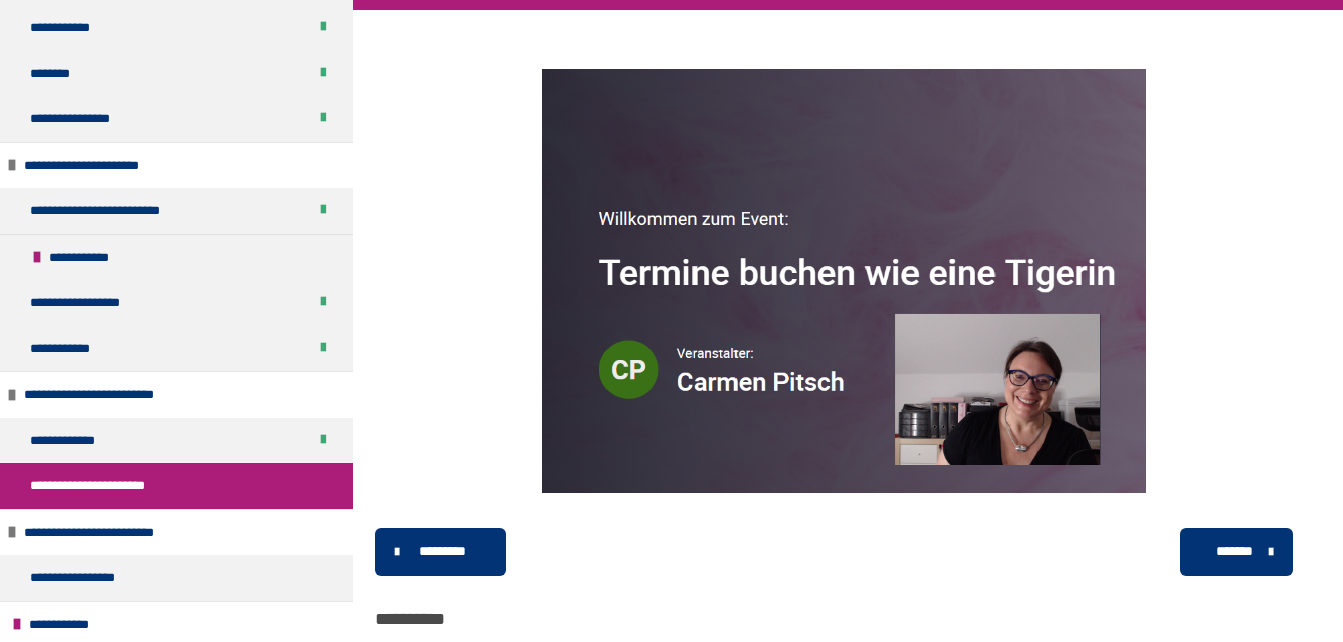 click at bounding box center (844, 281) 